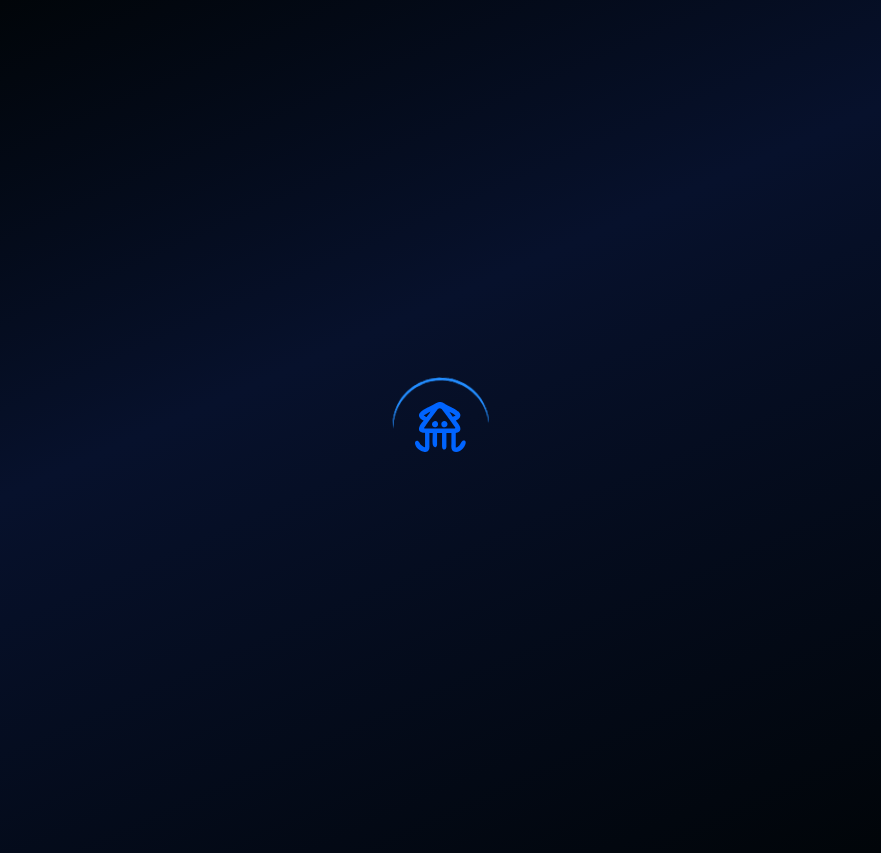 scroll, scrollTop: 0, scrollLeft: 0, axis: both 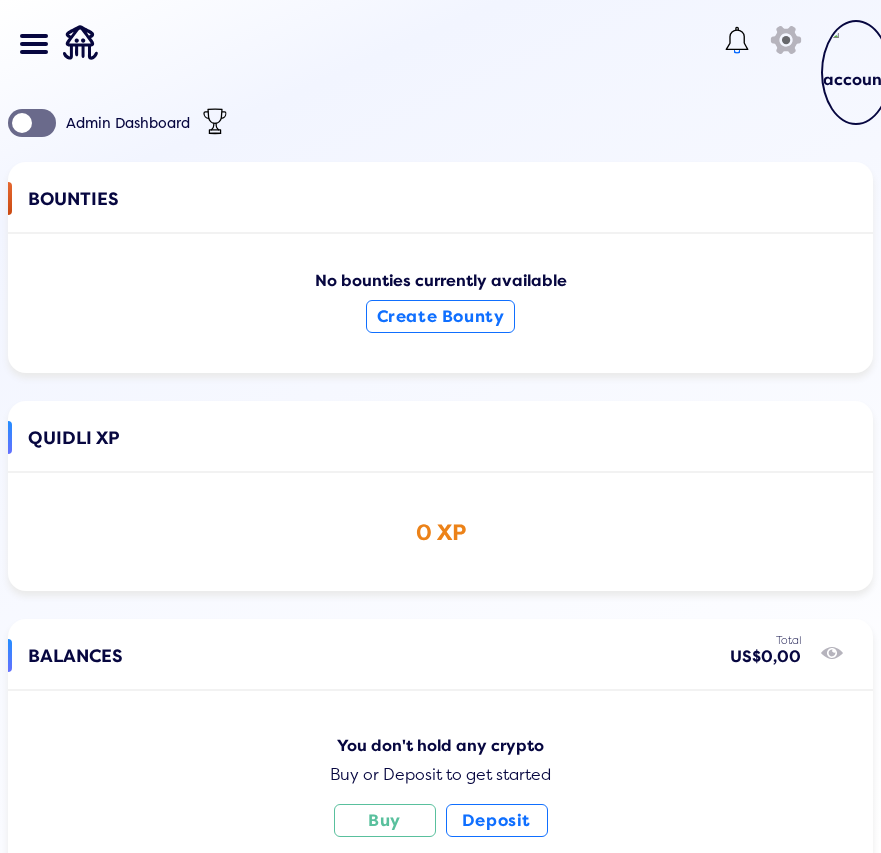 click 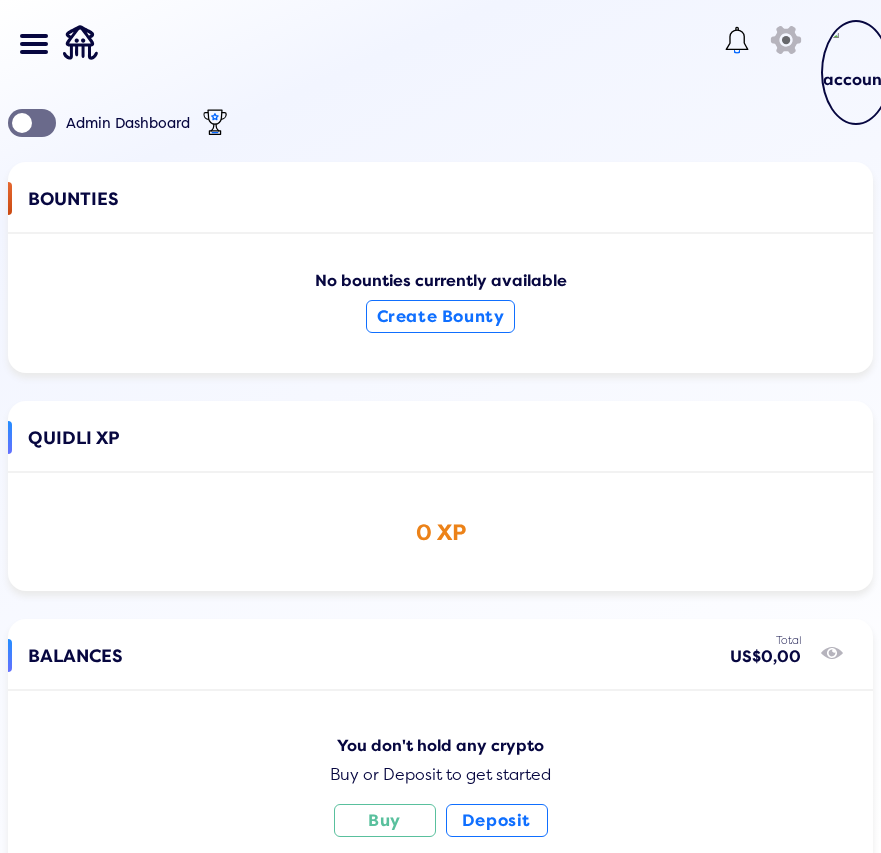 click at bounding box center (41, 44) 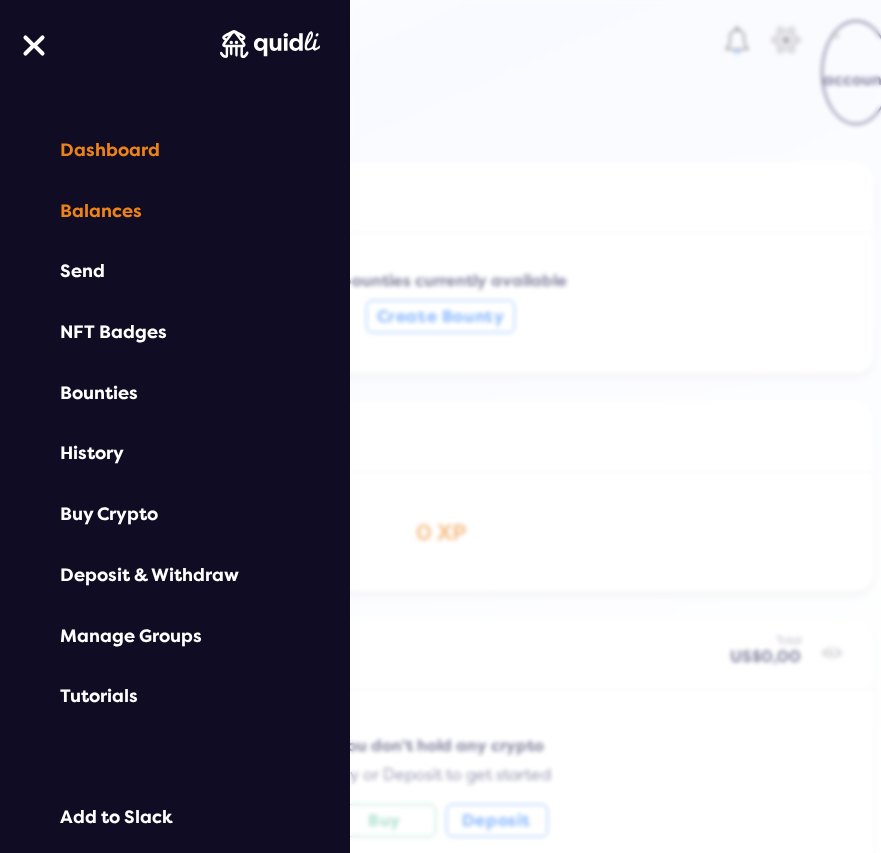 click on "Balances" at bounding box center (175, 211) 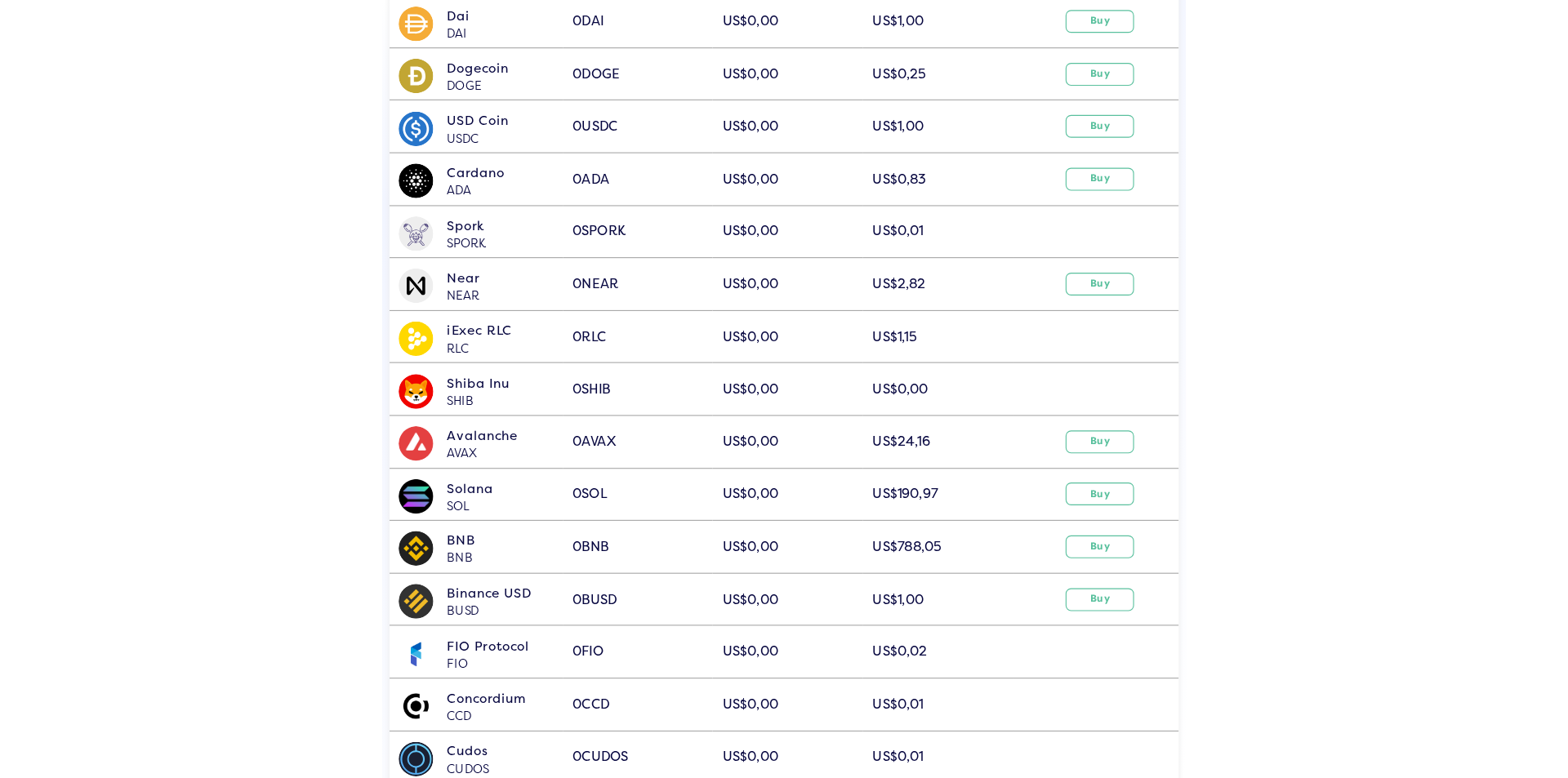 scroll, scrollTop: 408, scrollLeft: 0, axis: vertical 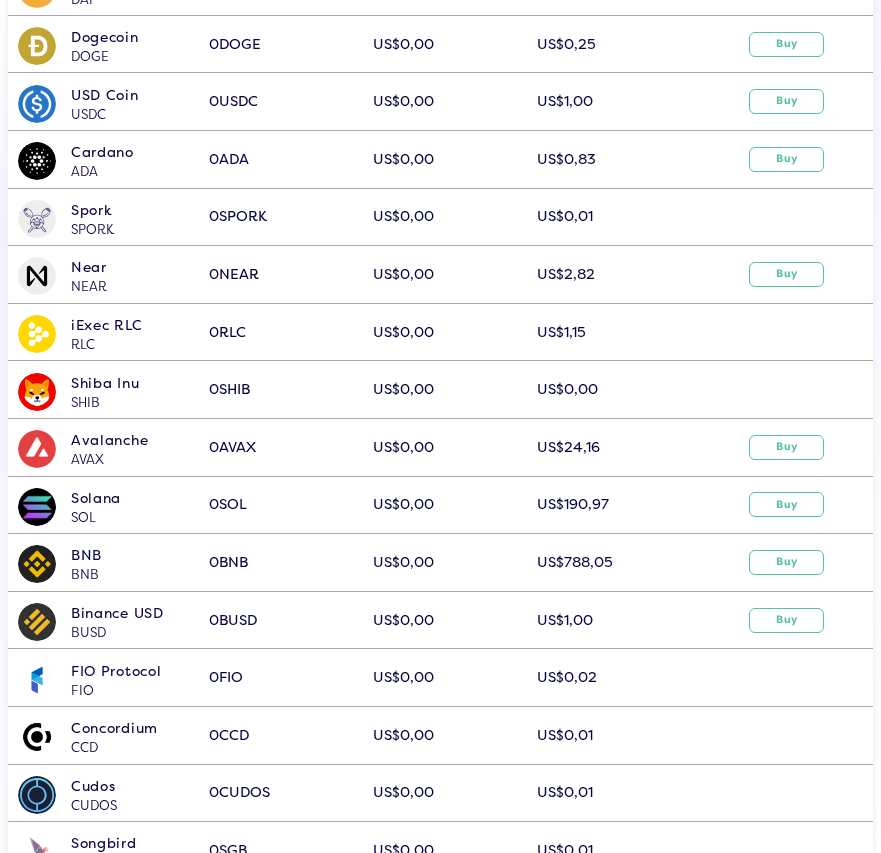 click on "US$0,00" 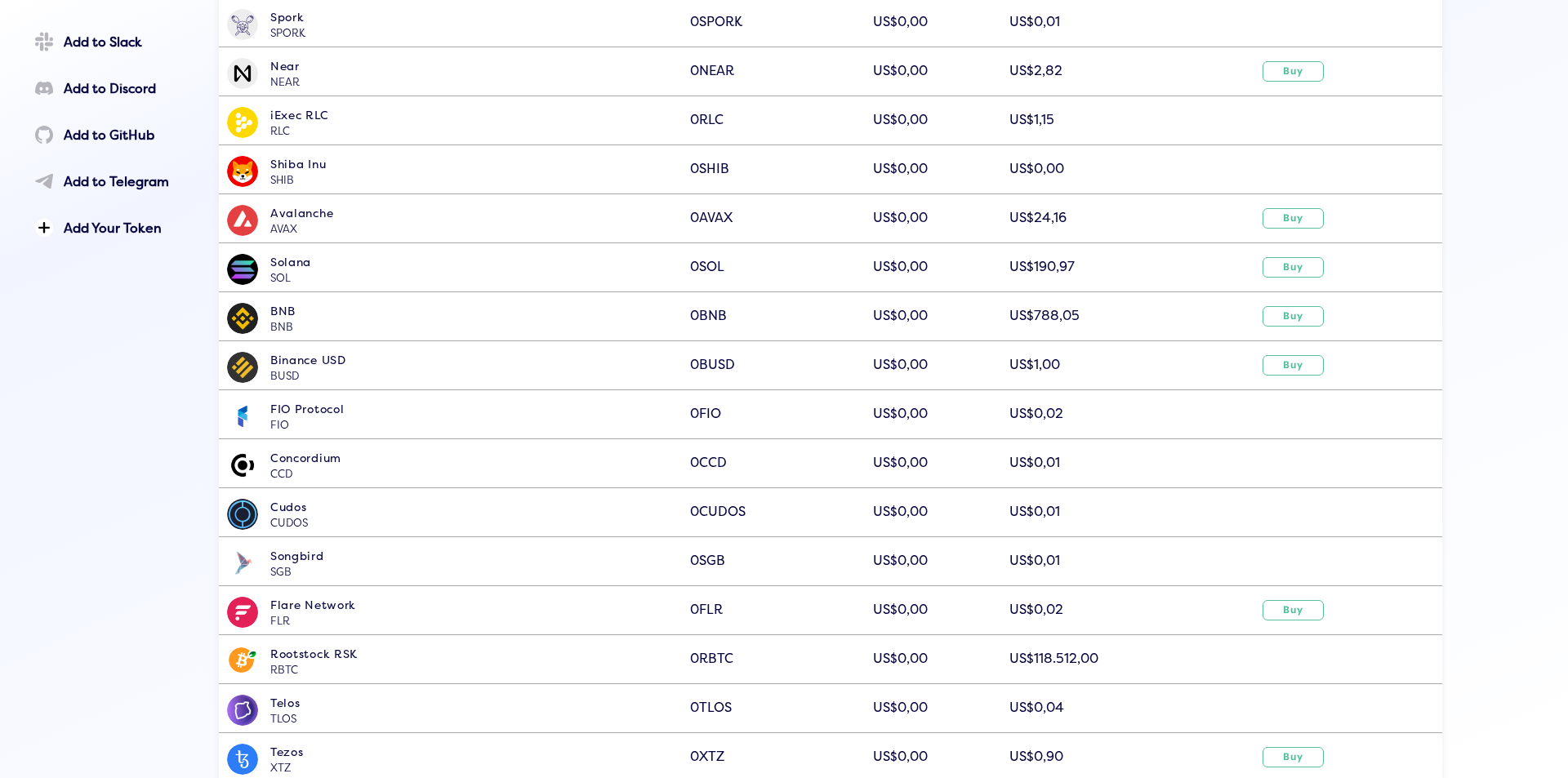 scroll, scrollTop: 571, scrollLeft: 0, axis: vertical 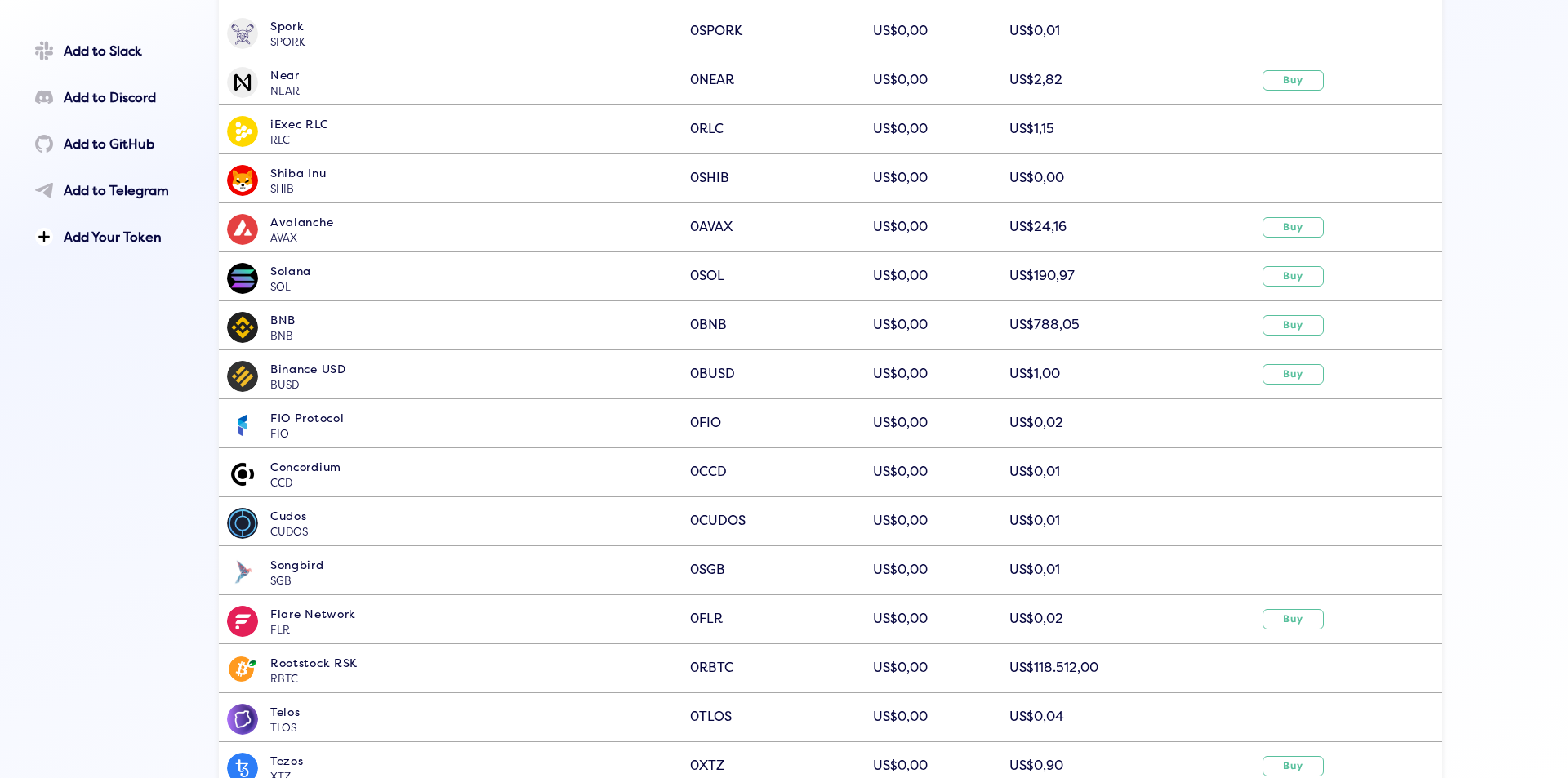 click on "Buy" at bounding box center [1293, 227] 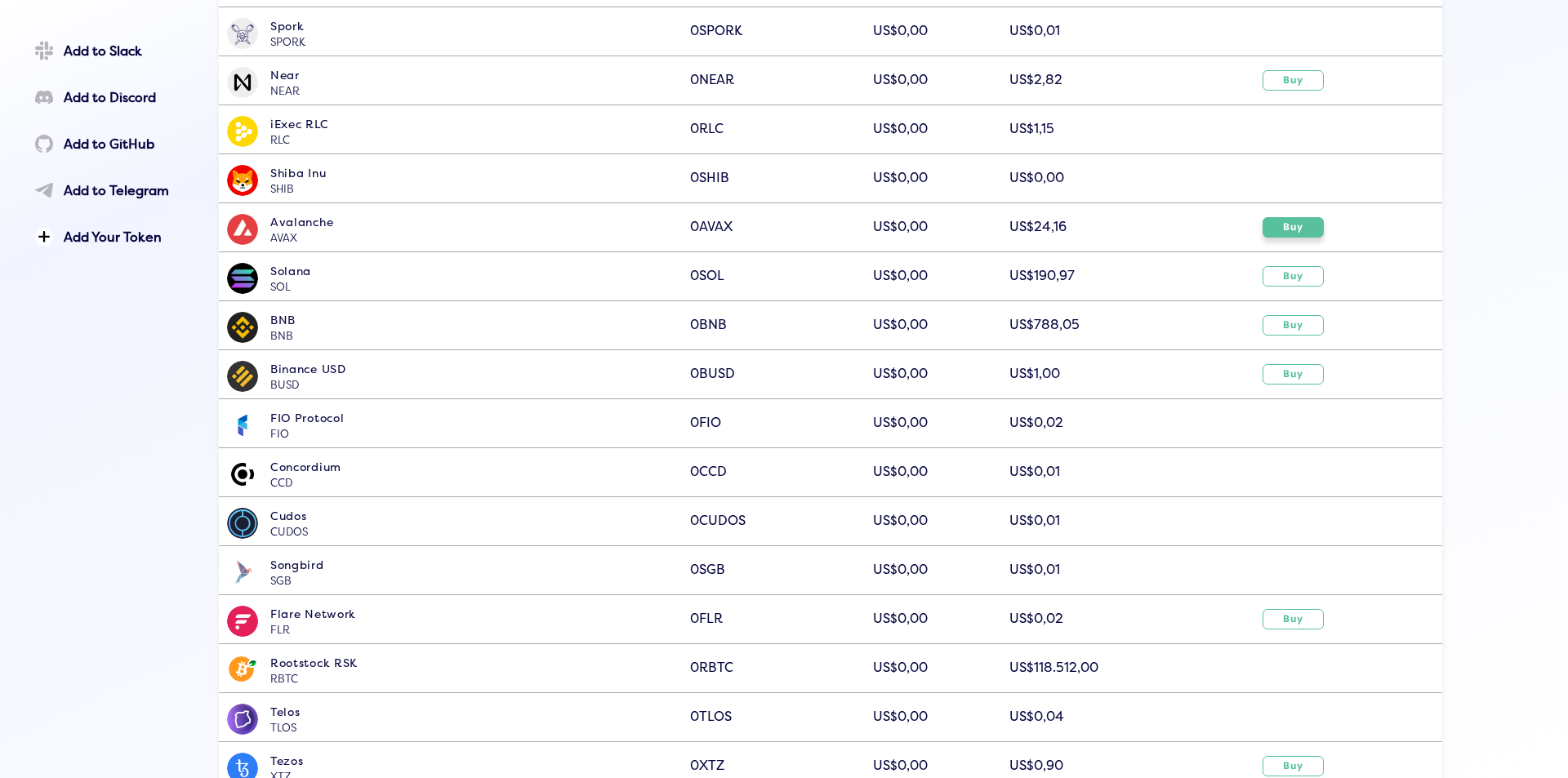 click on "Buy" at bounding box center (1293, 227) 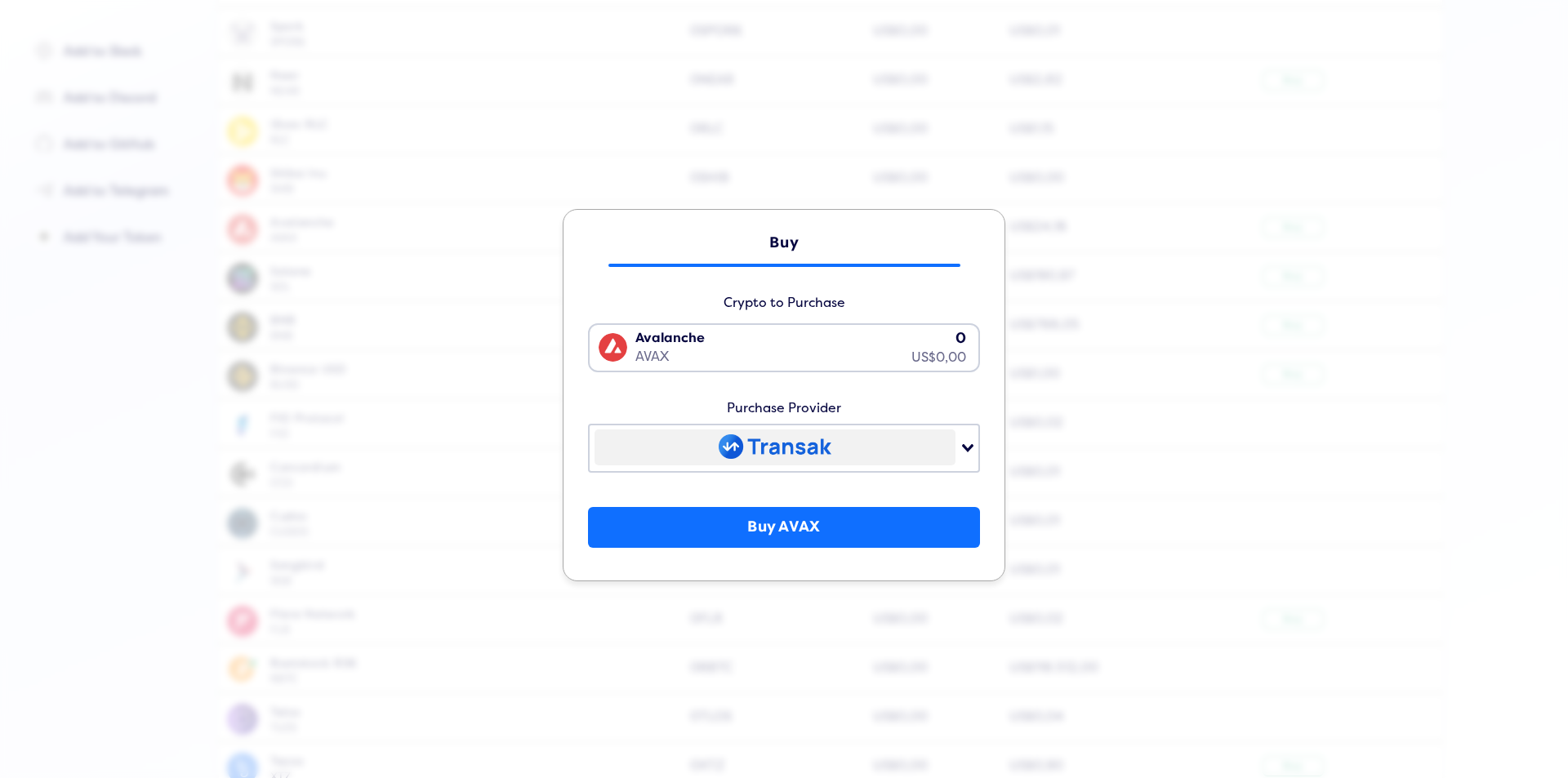click on "Buy Crypto to Purchase Avalanche AVAX 0 US$0,00 Loading... Purchase Provider Loading... Buy AVAX" 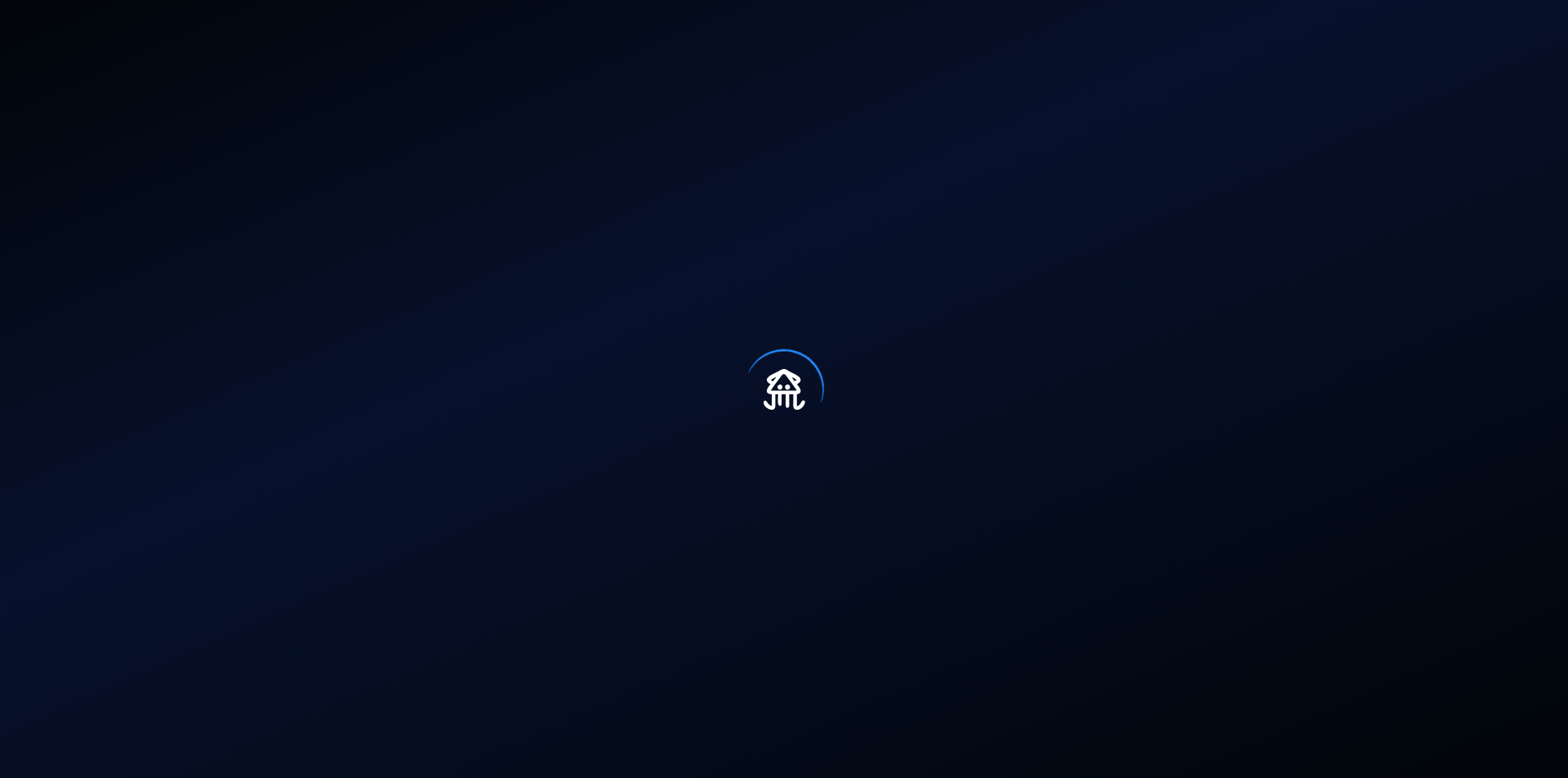 scroll, scrollTop: 0, scrollLeft: 0, axis: both 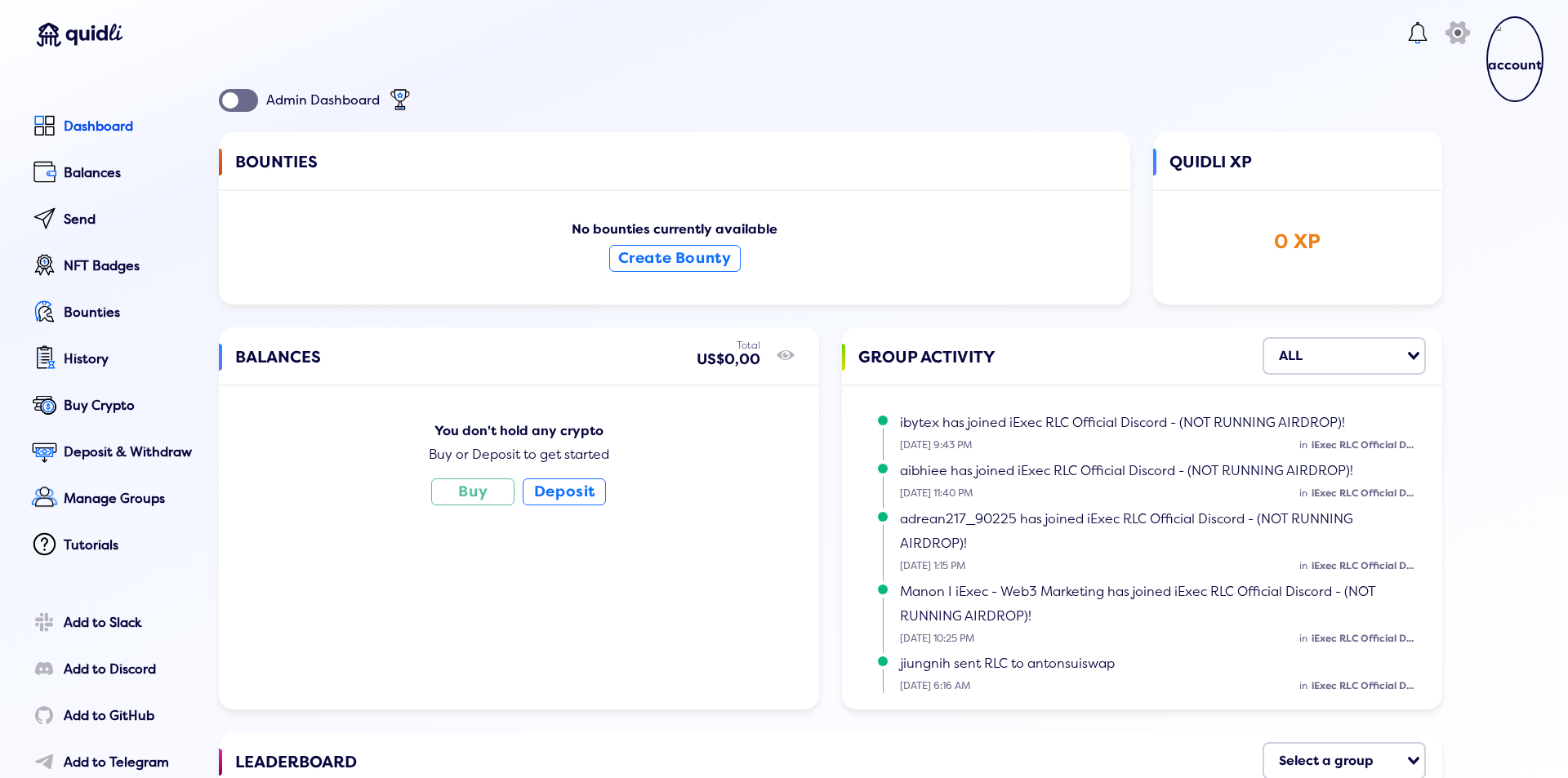 click on "BALANCES Total
US$0,00
show/hide You don't hold any crypto Buy or Deposit to get started  Buy   Deposit" at bounding box center [519, 518] 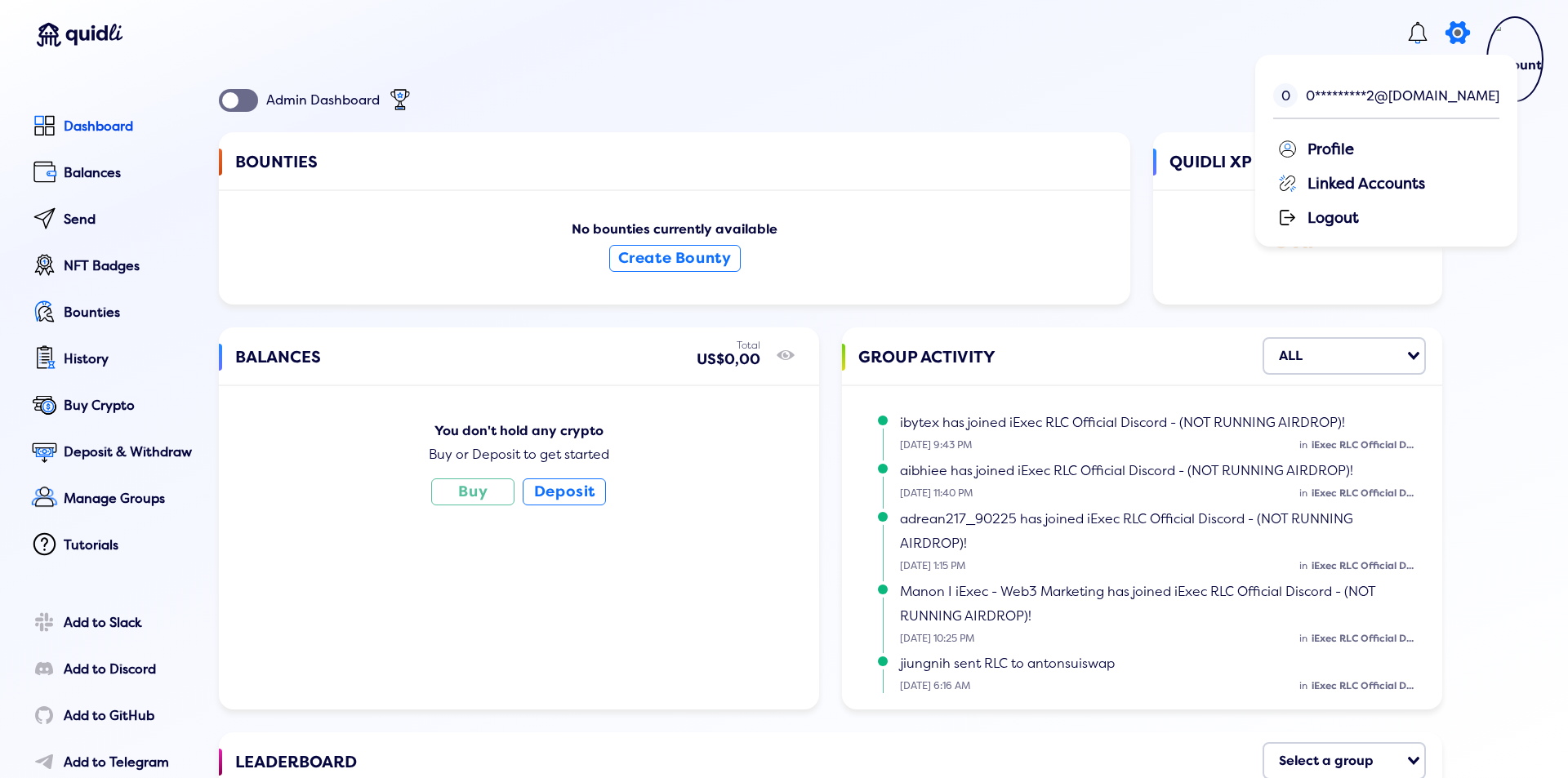 click on "icon" 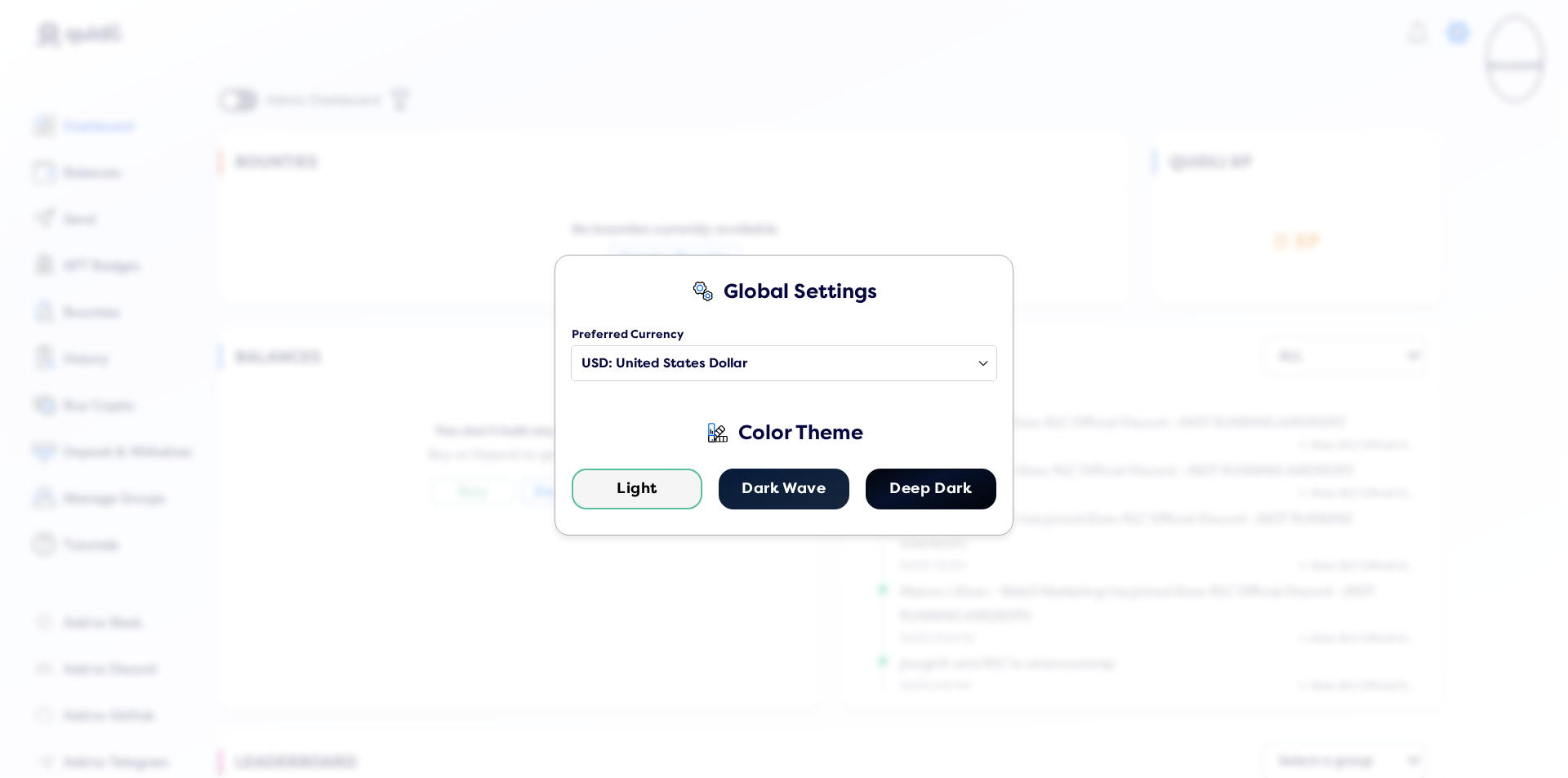 click on "Global Settings Preferred Currency Select a country USD: United States Dollar EUR: Euro AED : United Arab Emirates Dirham ARS : Argentine Peso AUD : Australian Dollar BDT : Bangladeshi Taka BHD : Bahraini Dinar BMD : Bermudan Dollar BRL : Brazilian Real CAD : Canadian Dollar CHF : Swiss Franc CLP : Chilean Peso CNY : Chinese Yuan CZK : Czech Republic Koruna DKK : Danish Krone GBP : British Pound Sterling GEL : Georgian Lari HKD : Hong Kong Dollar HUF : Hungarian Forint IDR : Indonesian Rupiah ILS : Israeli New Sheqel INR : Indian Rupee JPY : Japanese Yen KRW : South Korean Won KWD : Kuwaiti Dinar LKR : Sri Lankan Rupee MMK : Myanma Kyat MXN : Mexican Peso MYR : Malaysian Ringgit NGN : Nigerian Naira NOK : Norwegian Krone NZD : New Zealand Dollar PHP : Philippine Peso PKR : Pakistani Rupee PLN : Polish Zloty RUB : Russian Ruble SAR : Saudi Riyal SEK : Swedish Krona SGD : Singapore Dollar THB : Thai Baht TRY : Turkish Lira TWD : New Taiwan Dollar UAH : Ukrainian Hryvnia VEF : Venezuelan Bolívar Fuerte (Old)" 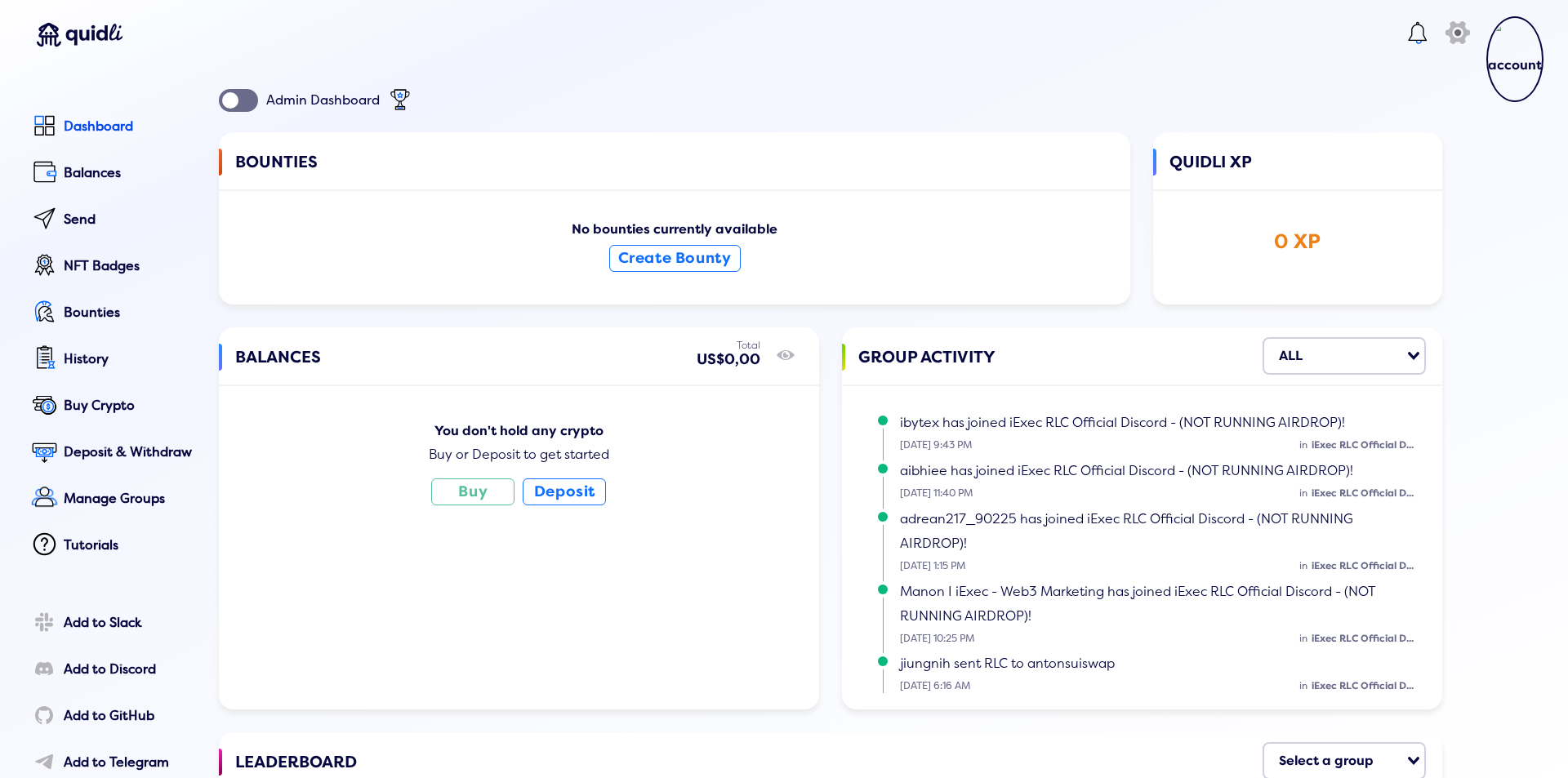 click at bounding box center (1418, 33) 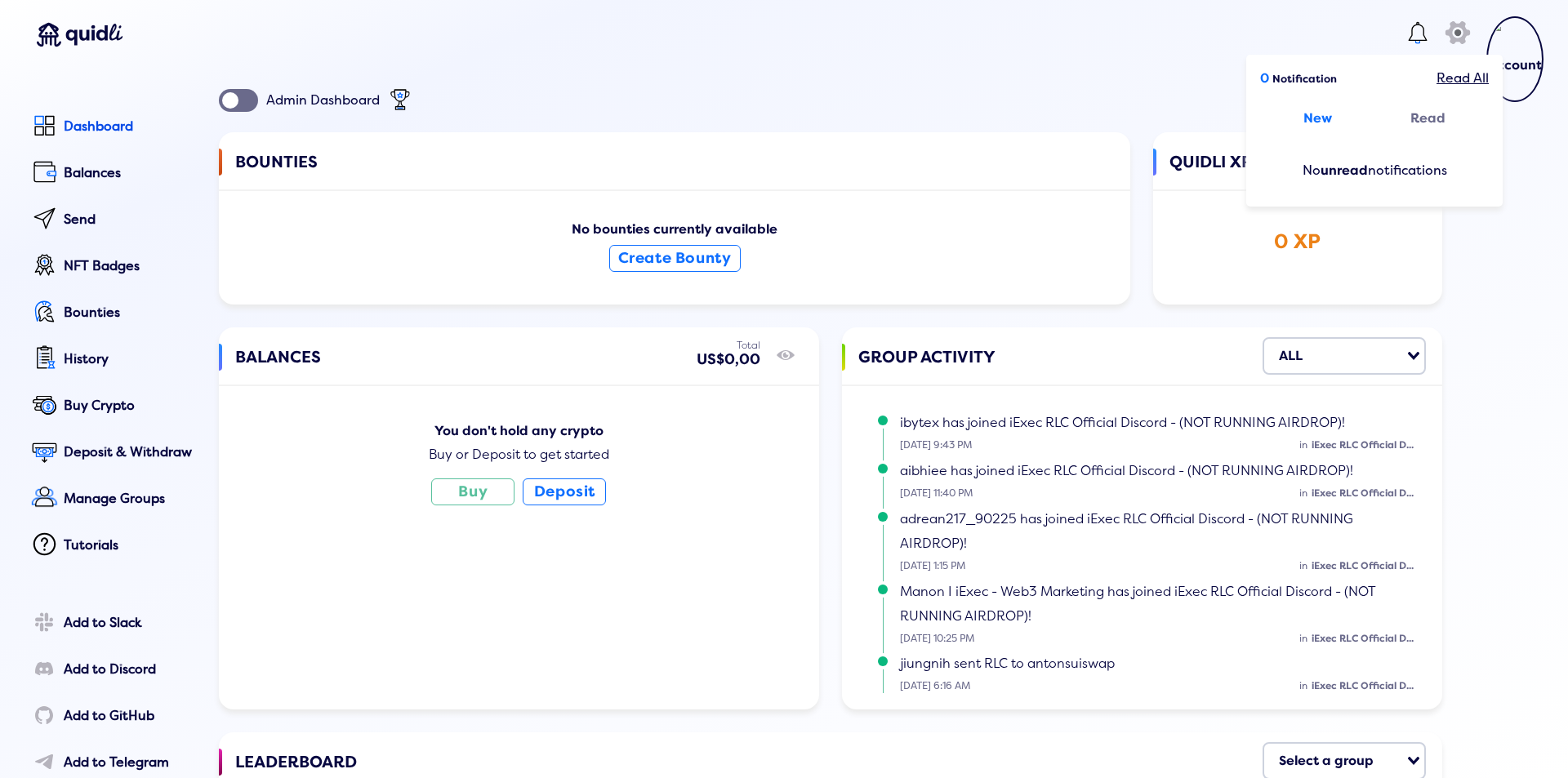 click on "Admin Dashboard BOUNTIES  No bounties currently available   Create Bounty  QUIDLI XP
0 XP
GROUP ACTIVITY ALL Loading... ibytex has joined iExec RLC Official Discord  -  (NOT RUNNING AIRDROP)! 07/11/2025 9:43 PM  in iExec RLC Official D... aibhiee has joined iExec RLC Official Discord  -  (NOT RUNNING AIRDROP)! 07/10/2025 11:40 PM  in iExec RLC Official D... adrean217_90225 has joined iExec RLC Official Discord  -  (NOT RUNNING AIRDROP)! 07/10/2025 1:15 PM  in iExec RLC Official D... Manon I iExec - Web3 Marketing has joined iExec RLC Official Discord  -  (NOT RUNNING AIRDROP)! 07/07/2025 10:25 PM  in iExec RLC Official D... jiungnih sent RLC to antonsuiswap 06/26/2025 6:16 AM  in iExec RLC Official D... shakib01162 sent RLC to b2cxeyamin 06/17/2025 2:40 PM  in iExec RLC Official D... b********2@gmail.com has joined ftyy! 06/11/2025 5:46 AM  in ftyy The team FTYY has been created! 06/11/2025 5:46 AM  in ftyy biexec sent RLC to nov7823 06/11/2025 5:24 AM  in iExec RLC Official D... in BALANCES" at bounding box center (831, 534) 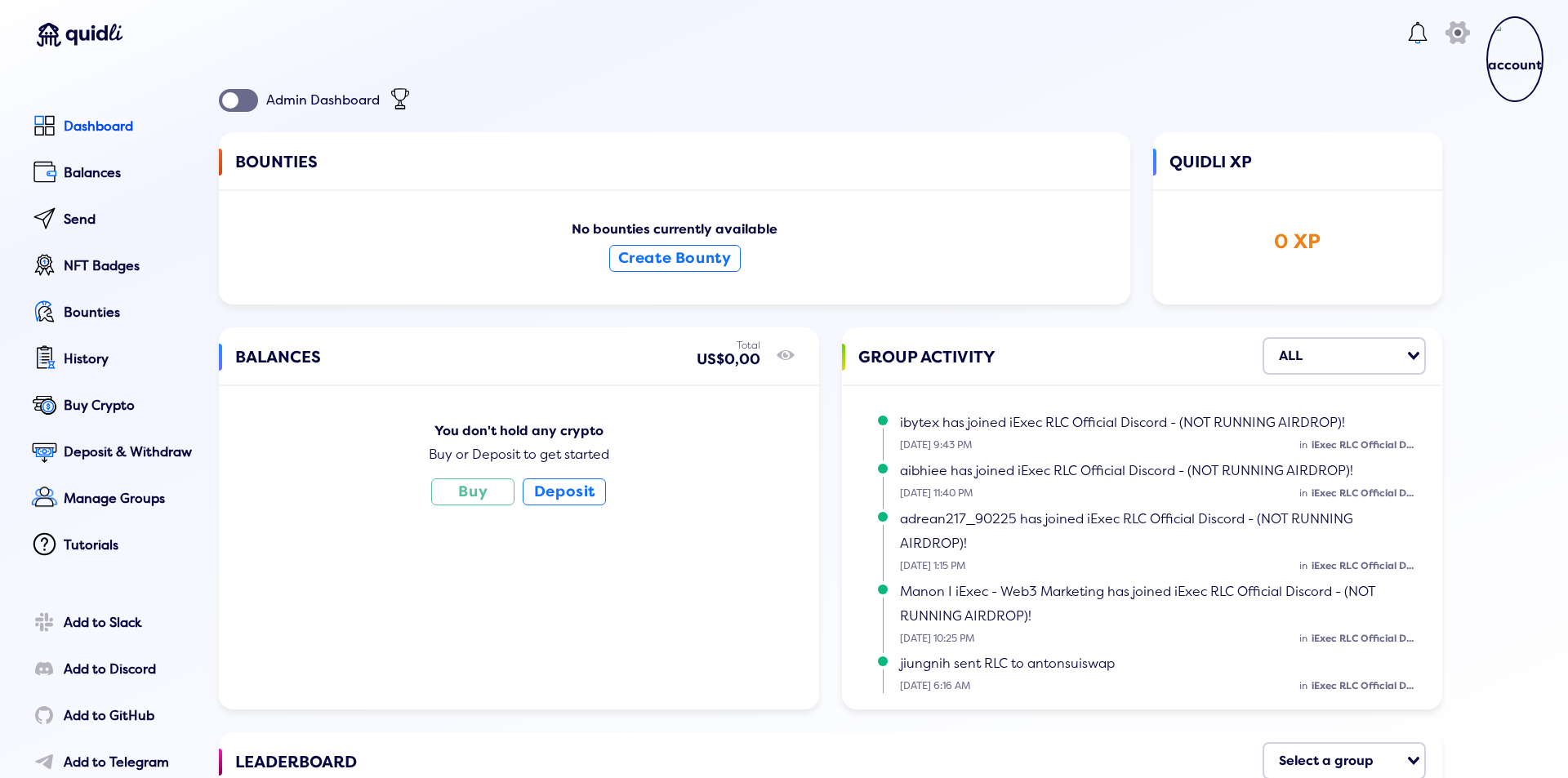 click on "Admin Dashboard" at bounding box center [323, 100] 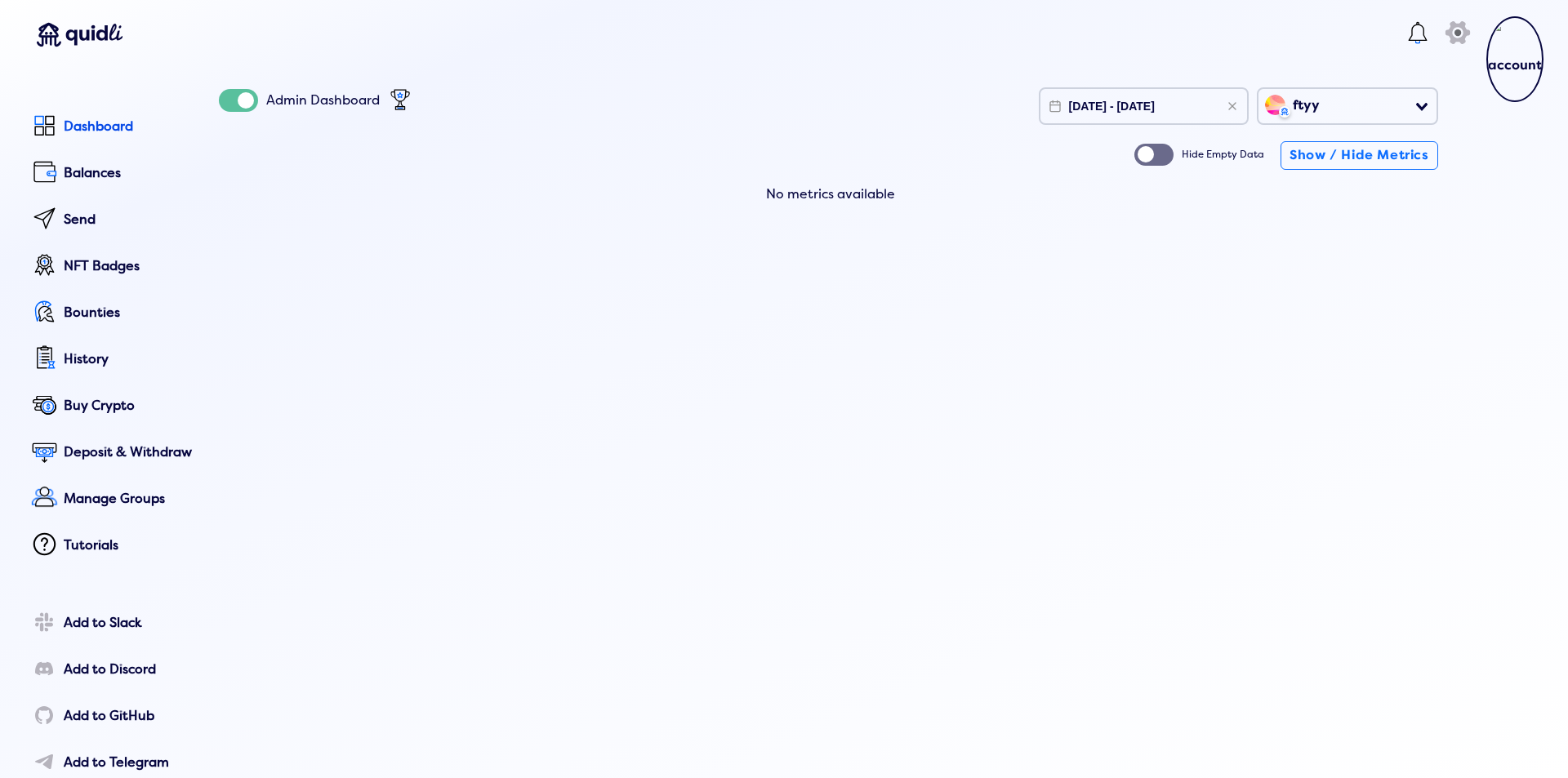 click on "Admin Dashboard" at bounding box center [299, 104] 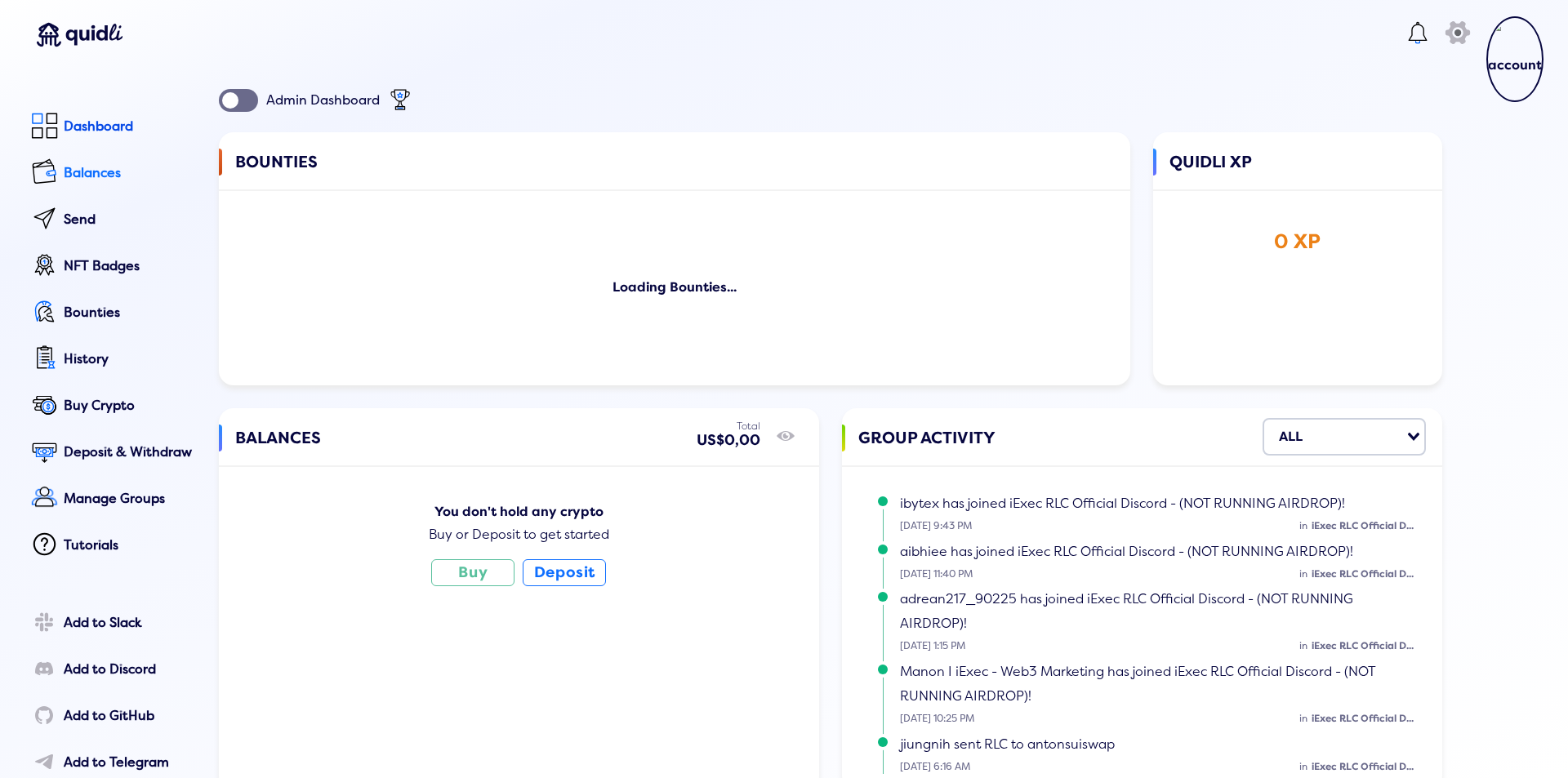 click on "Balances" 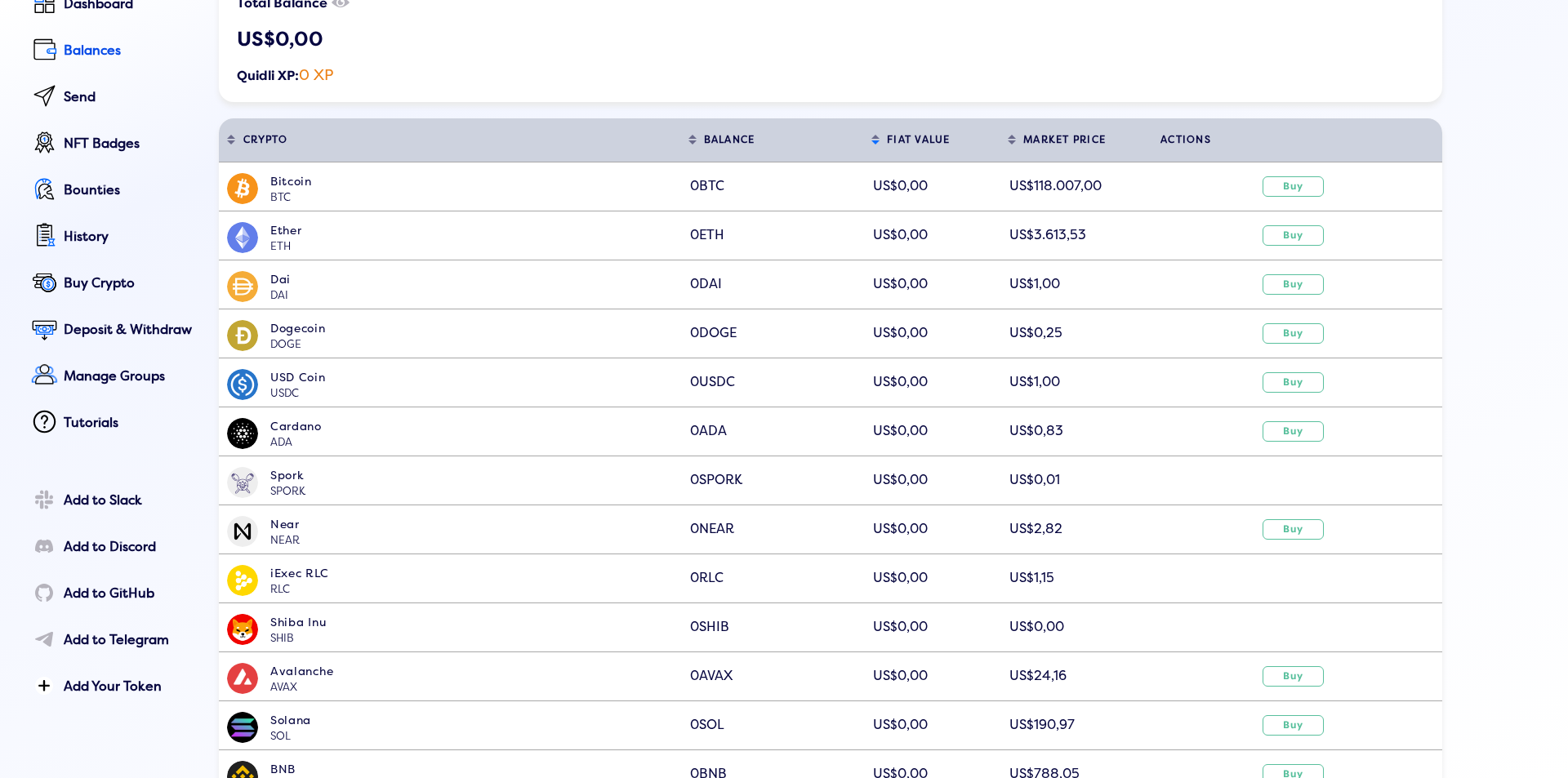 scroll, scrollTop: 0, scrollLeft: 0, axis: both 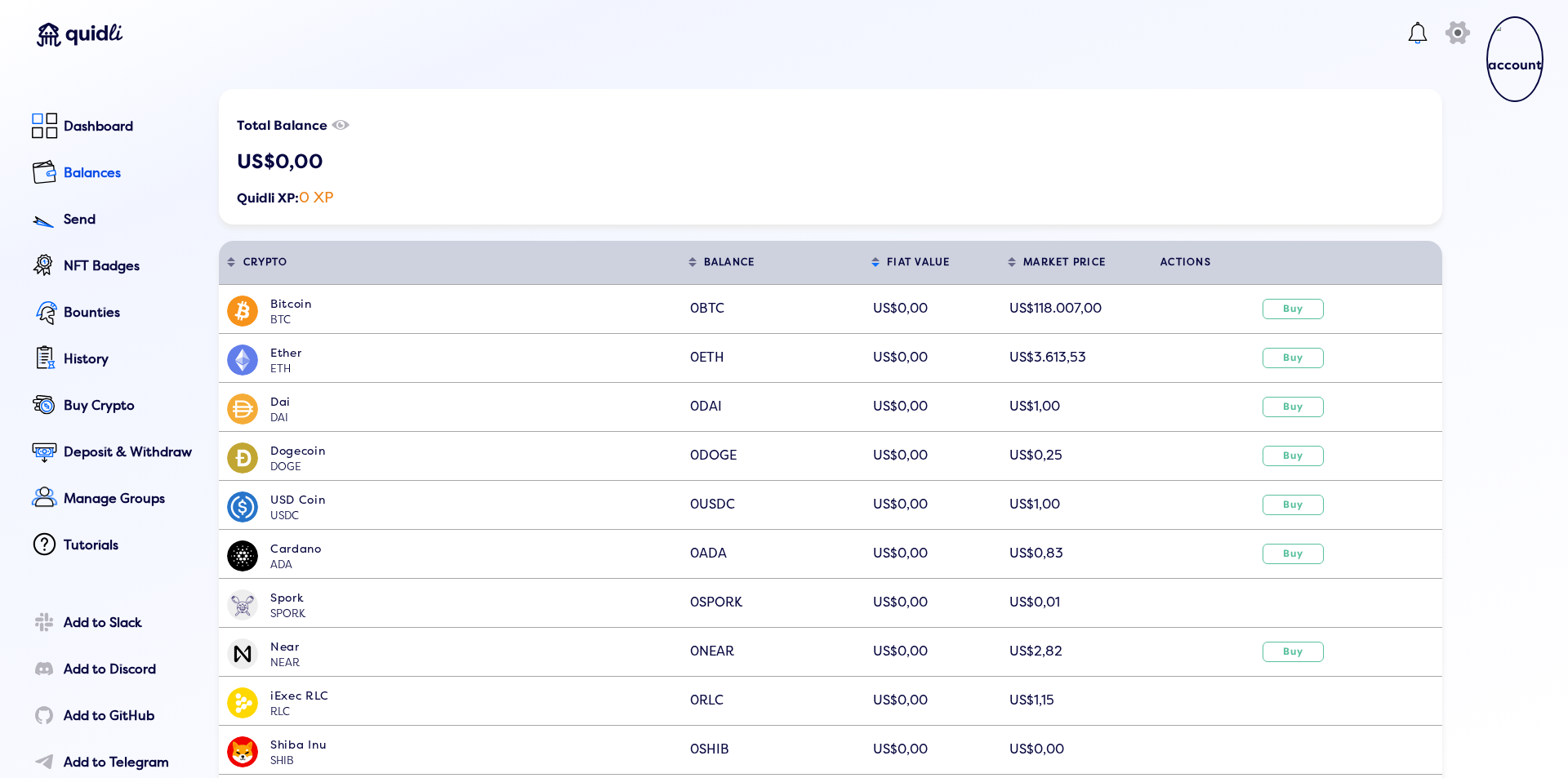 click at bounding box center (79, 34) 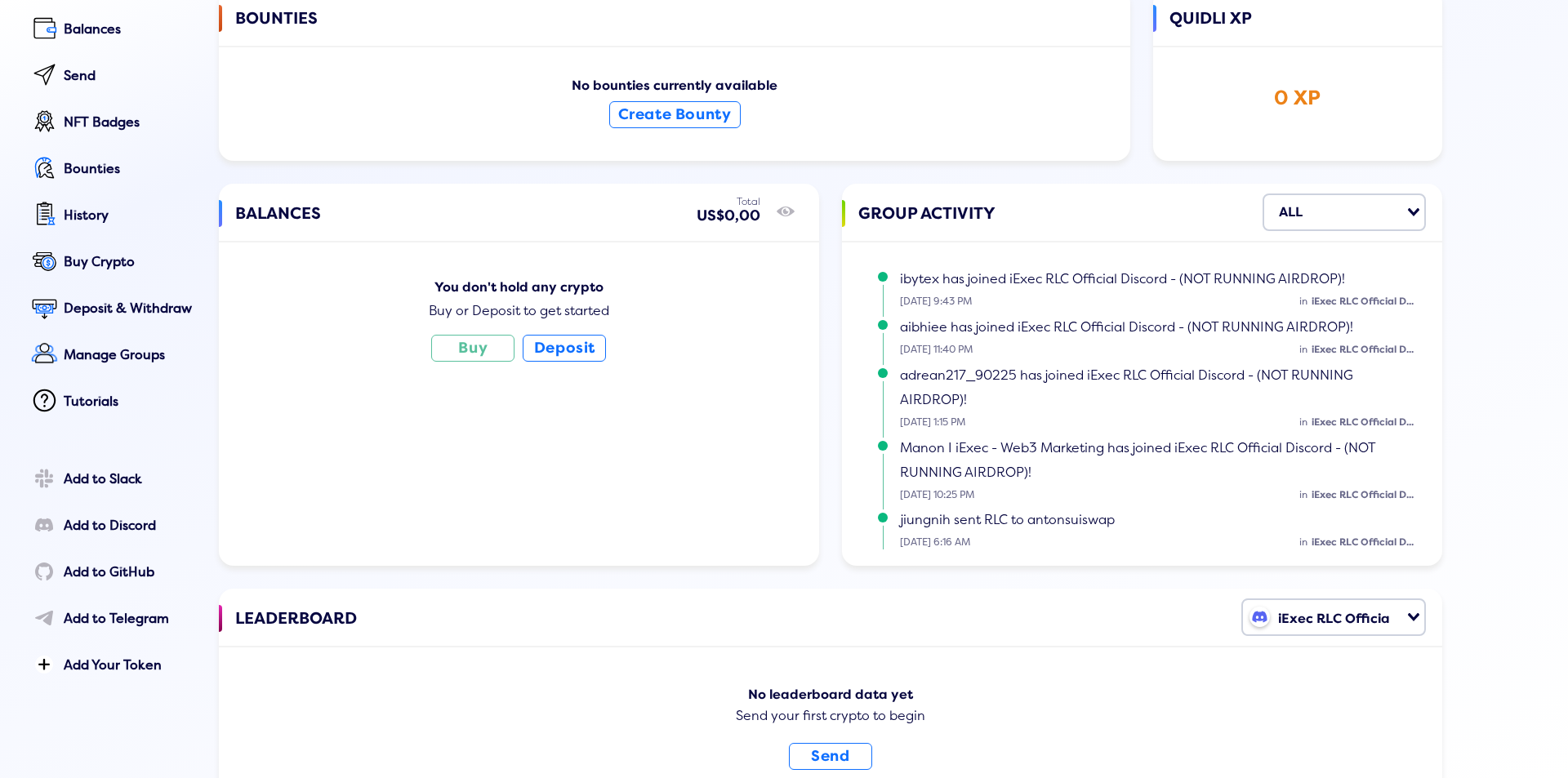 scroll, scrollTop: 245, scrollLeft: 0, axis: vertical 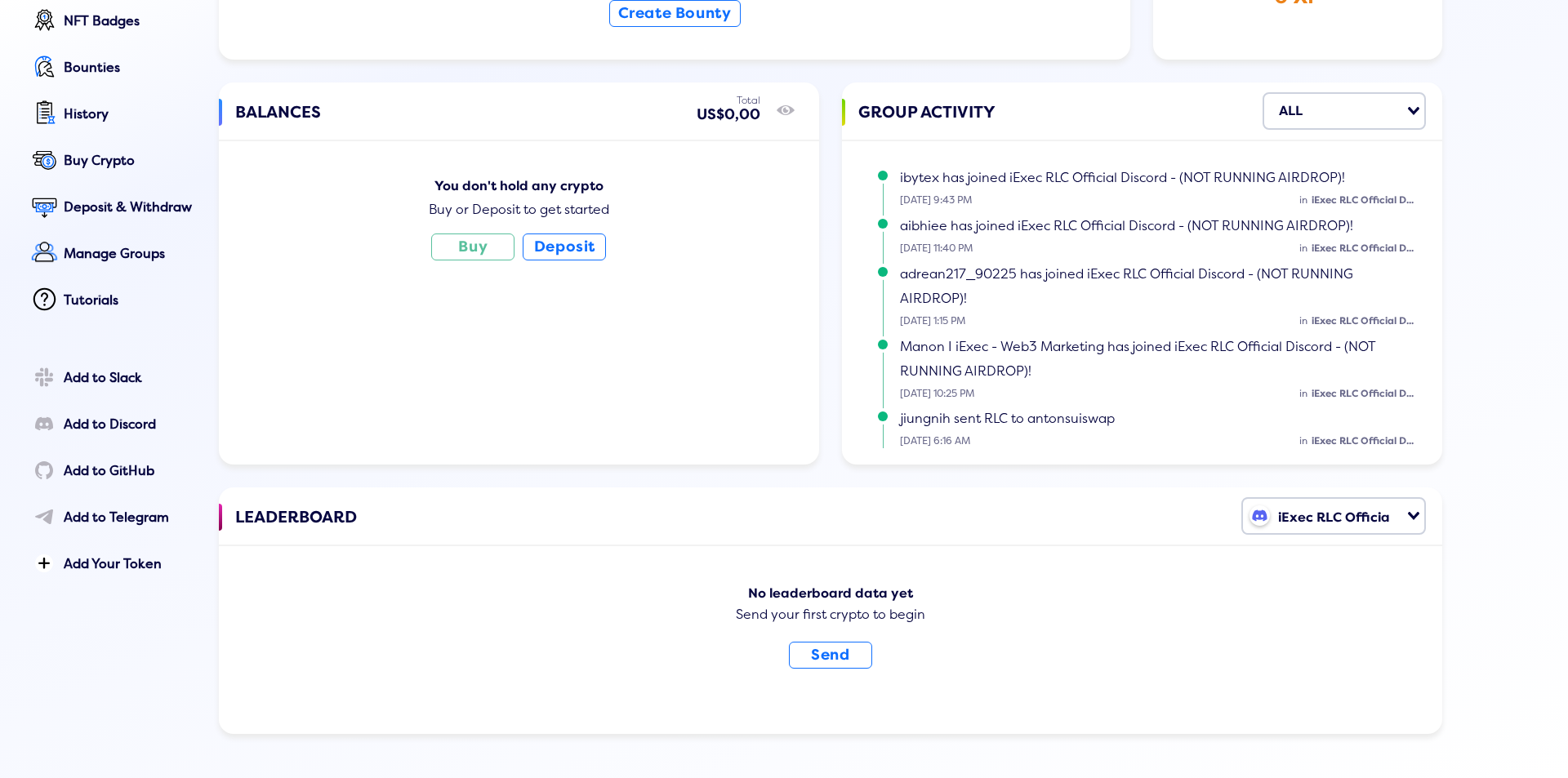 click on "iExec RLC Official Discord  -  (NOT RUNNING AIRDROP)" at bounding box center [1324, 514] 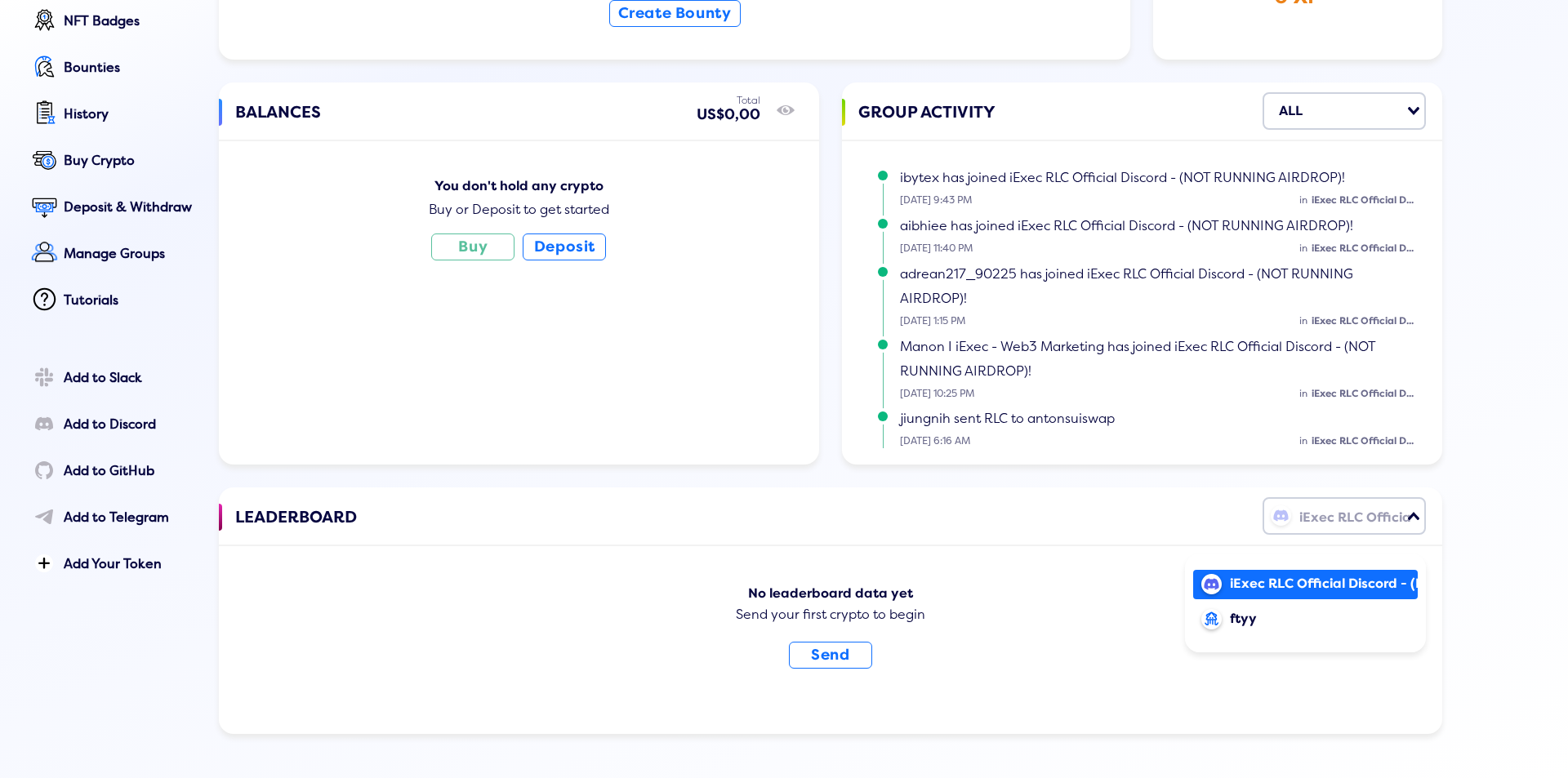 click on "iExec RLC Official Discord  -  (NOT RUNNING AIRDROP) ftyy" 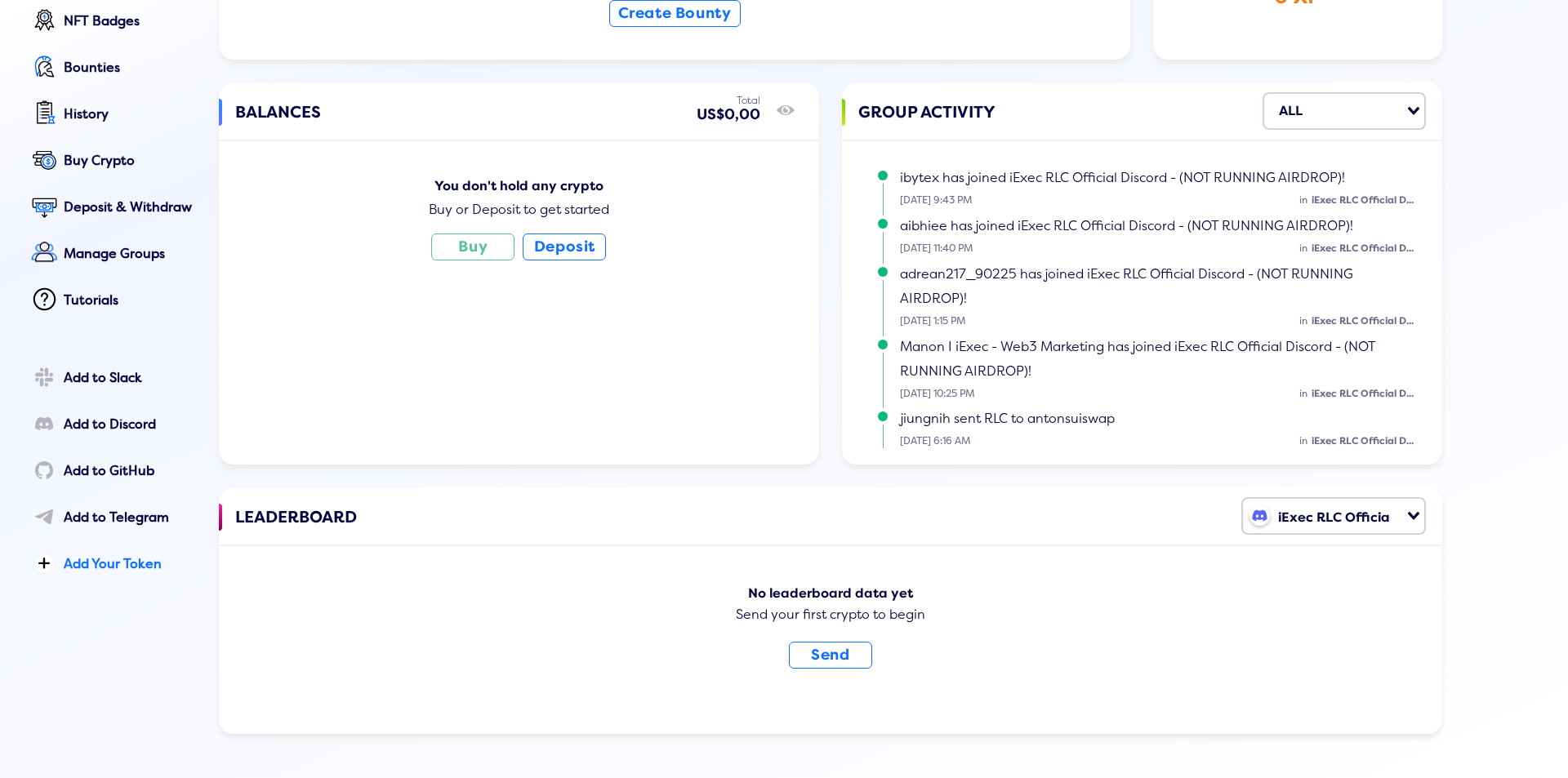 click on "icon Add Your Token" 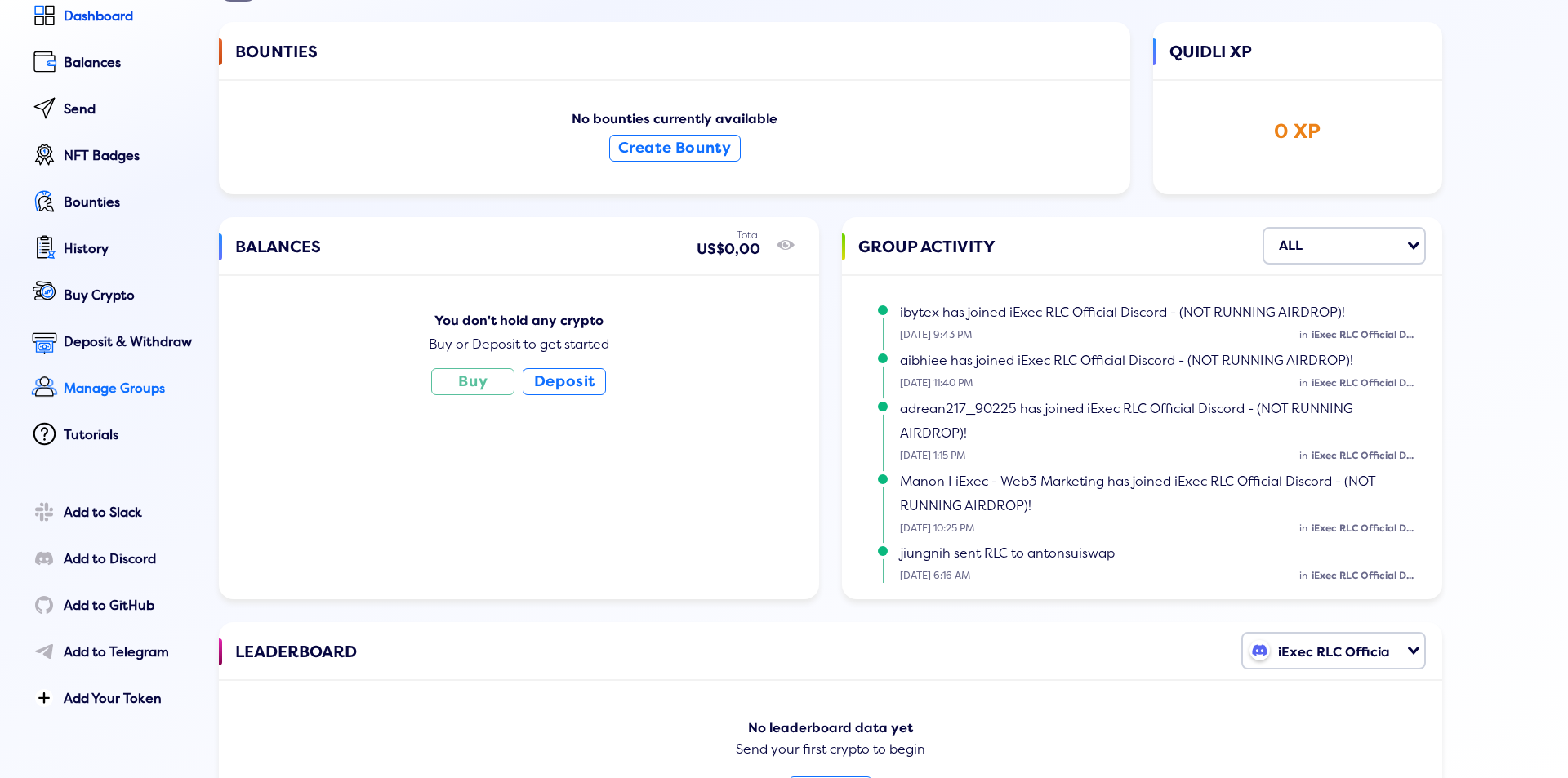 scroll, scrollTop: 82, scrollLeft: 0, axis: vertical 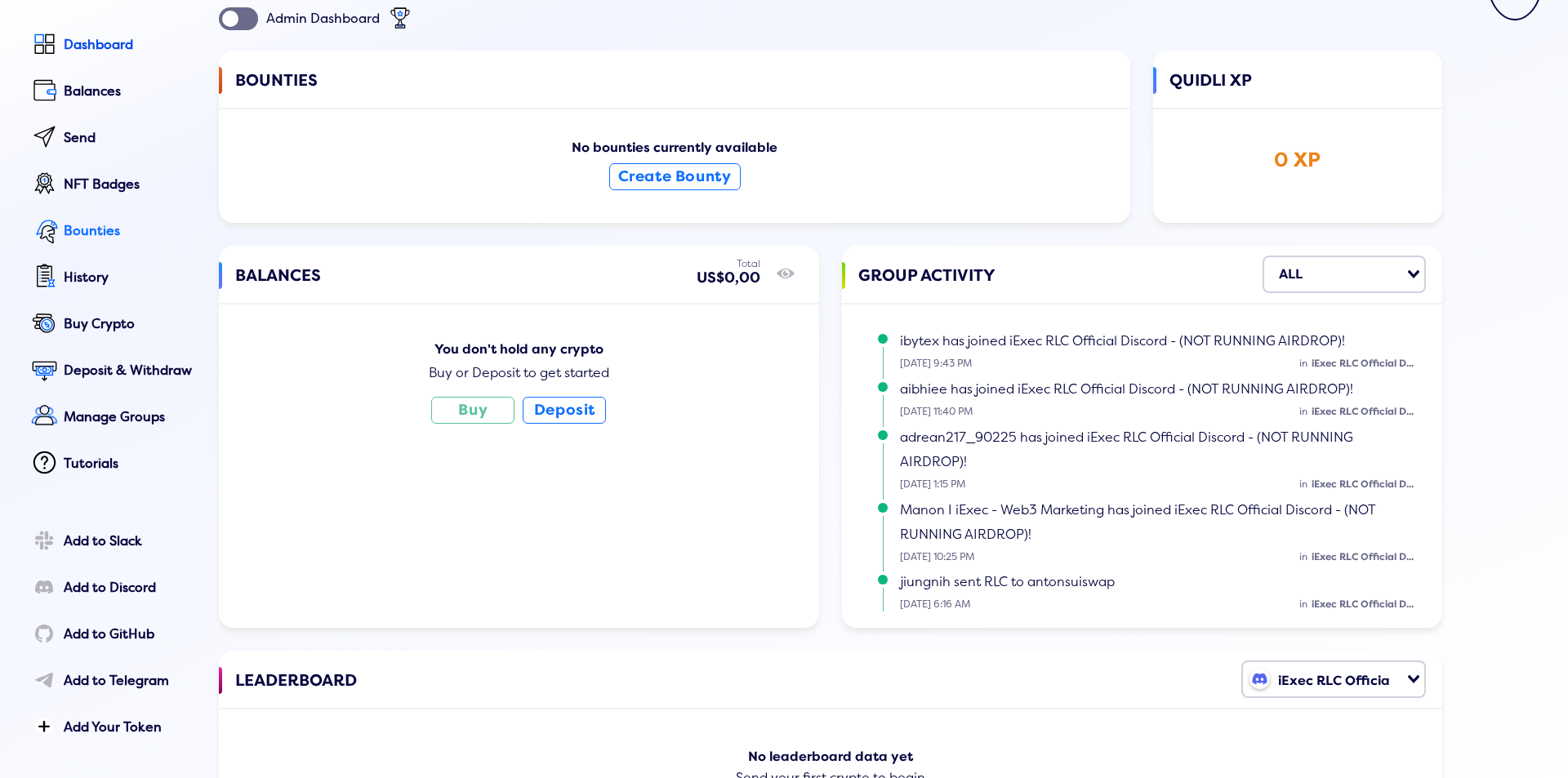 click on "Bounties" 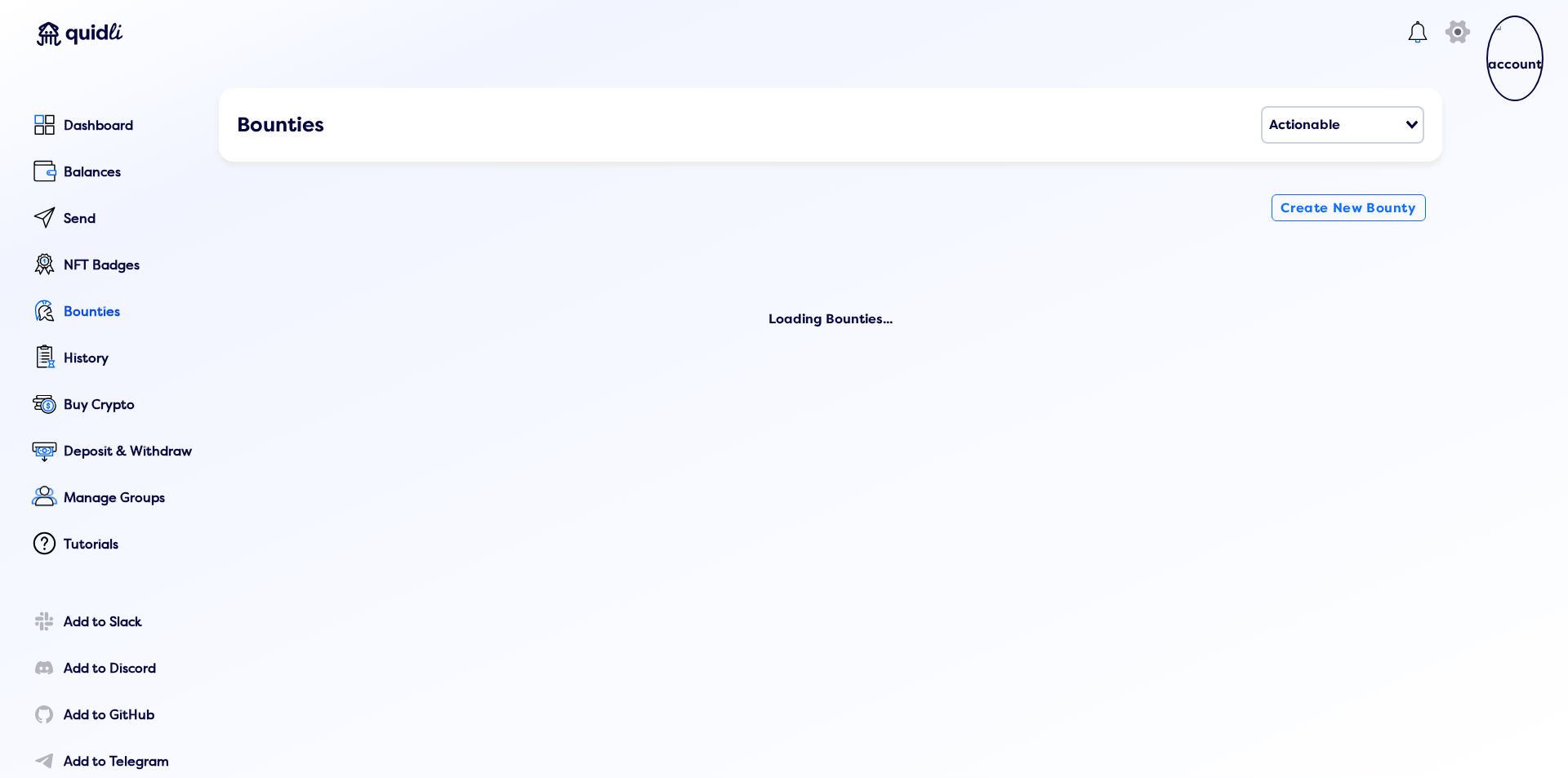 scroll, scrollTop: 0, scrollLeft: 0, axis: both 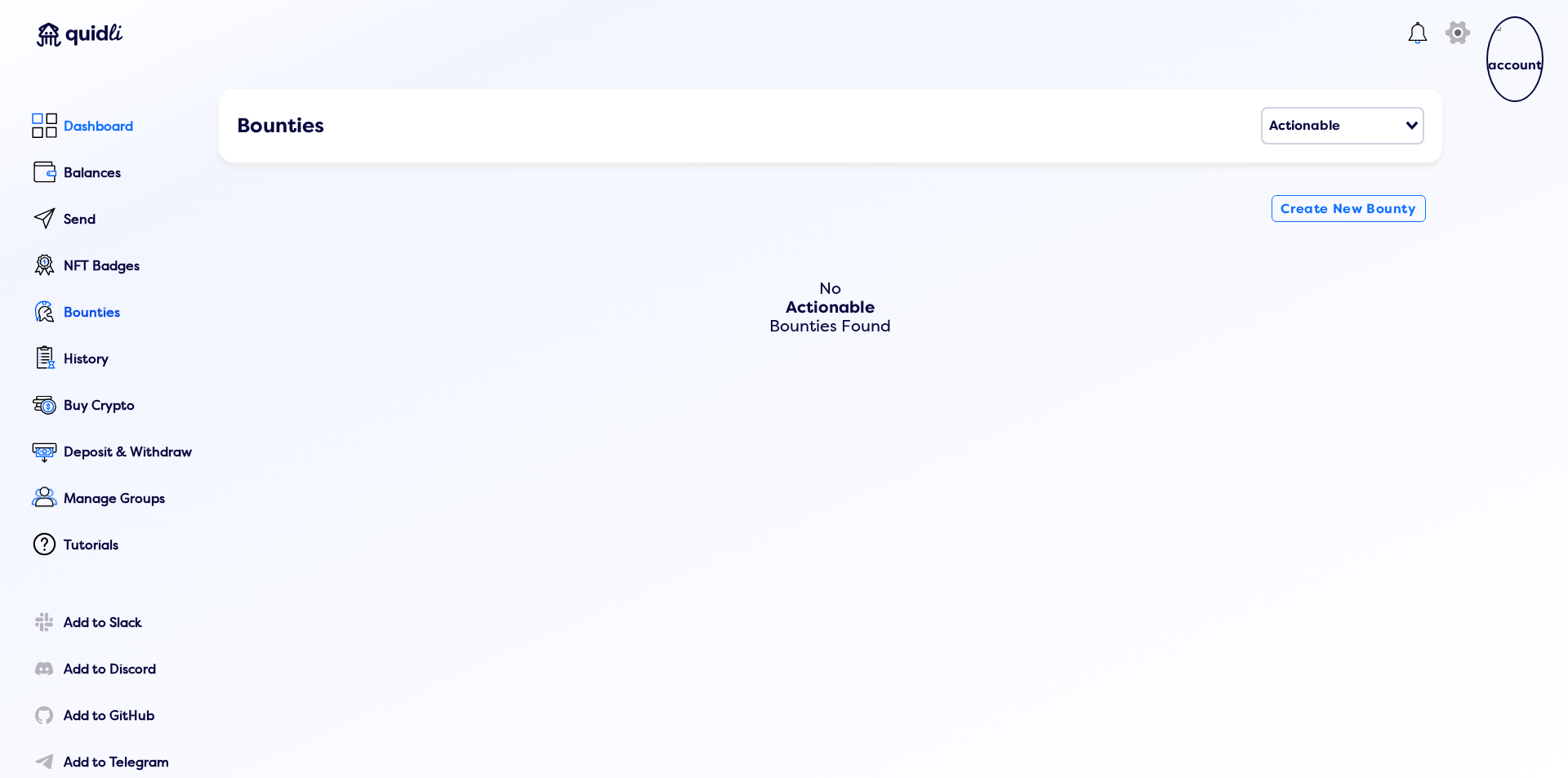 click on "Dashboard" 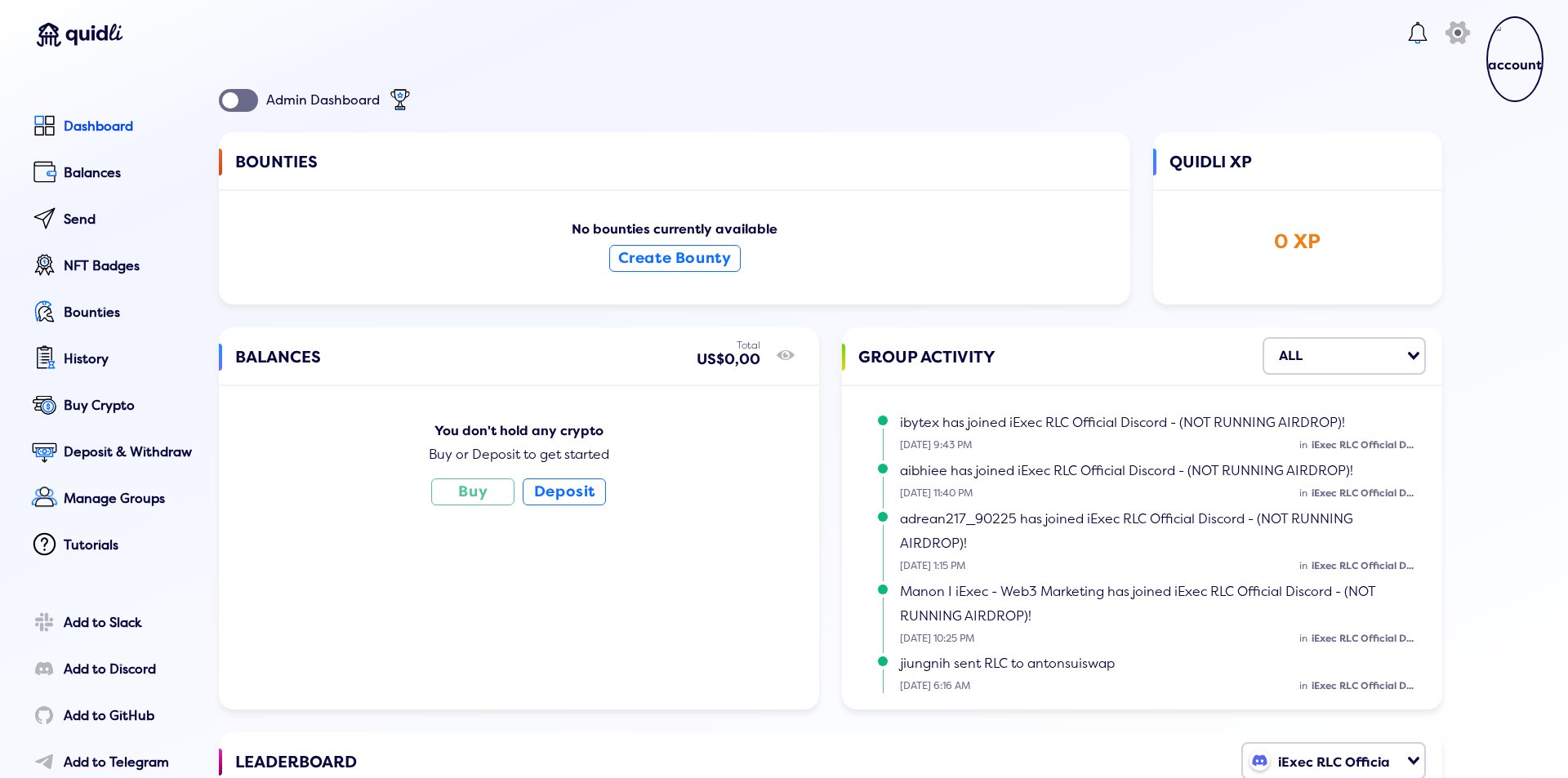 click at bounding box center [1515, 59] 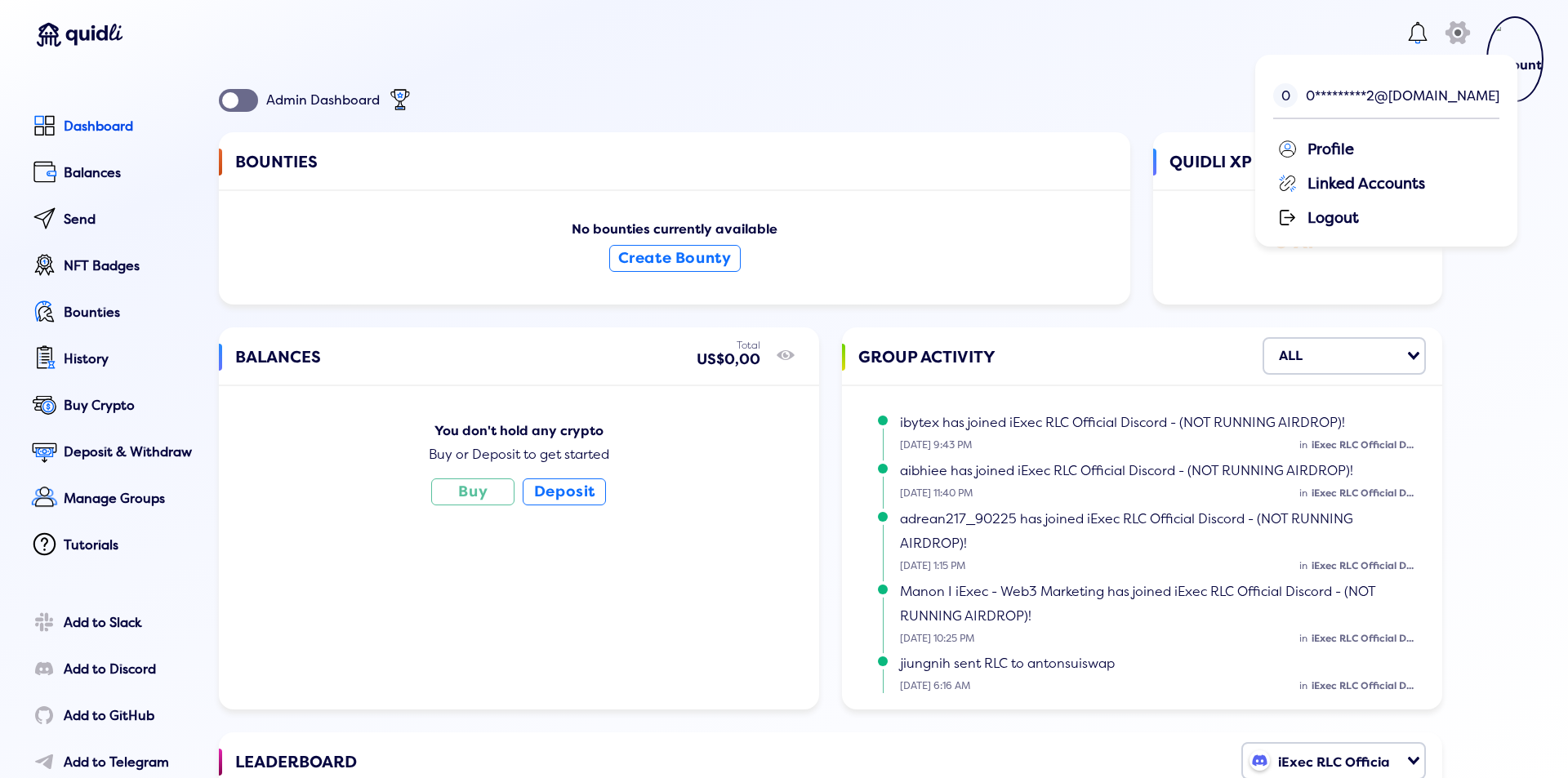 click on "Profile" 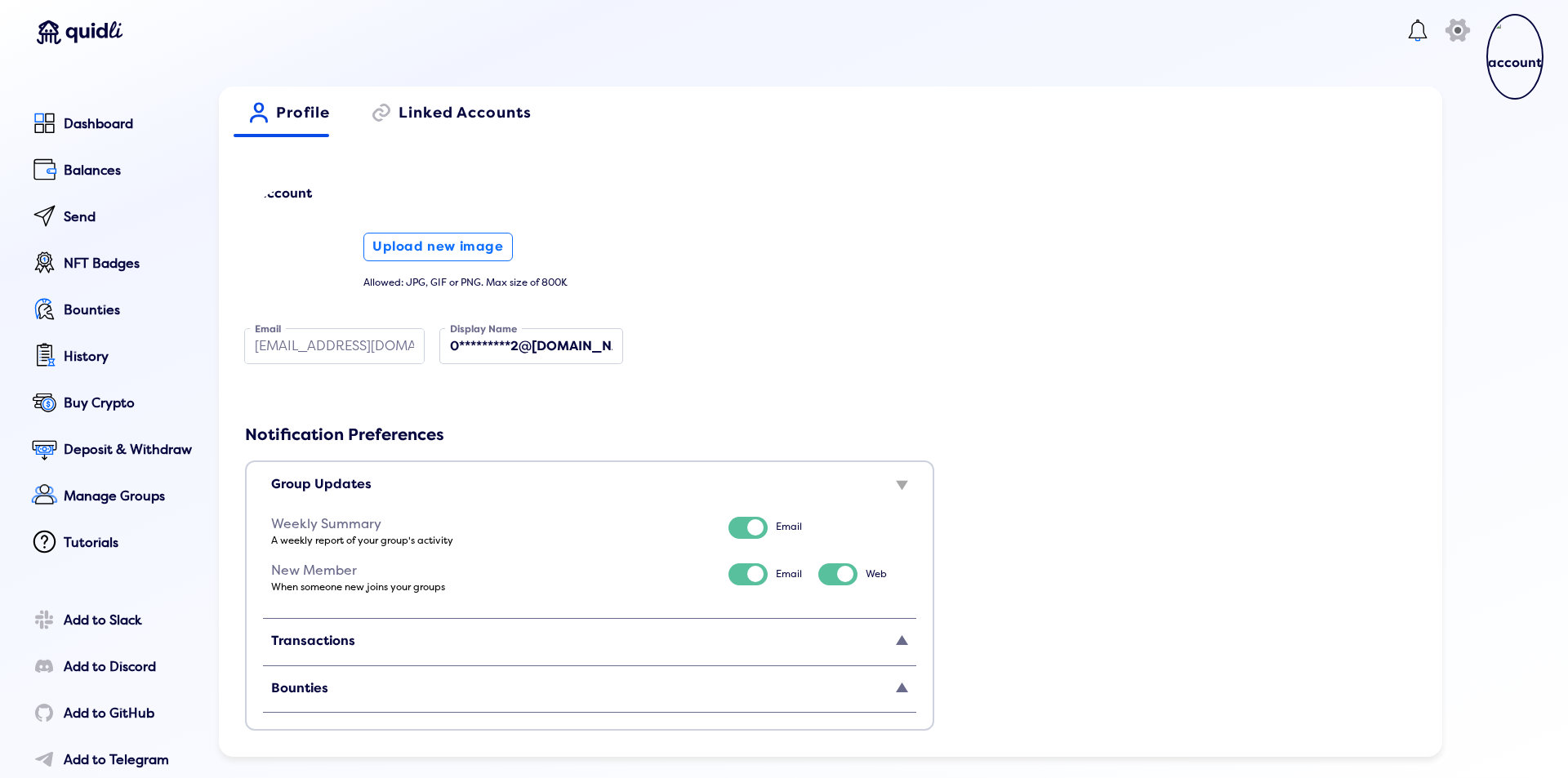 scroll, scrollTop: 0, scrollLeft: 0, axis: both 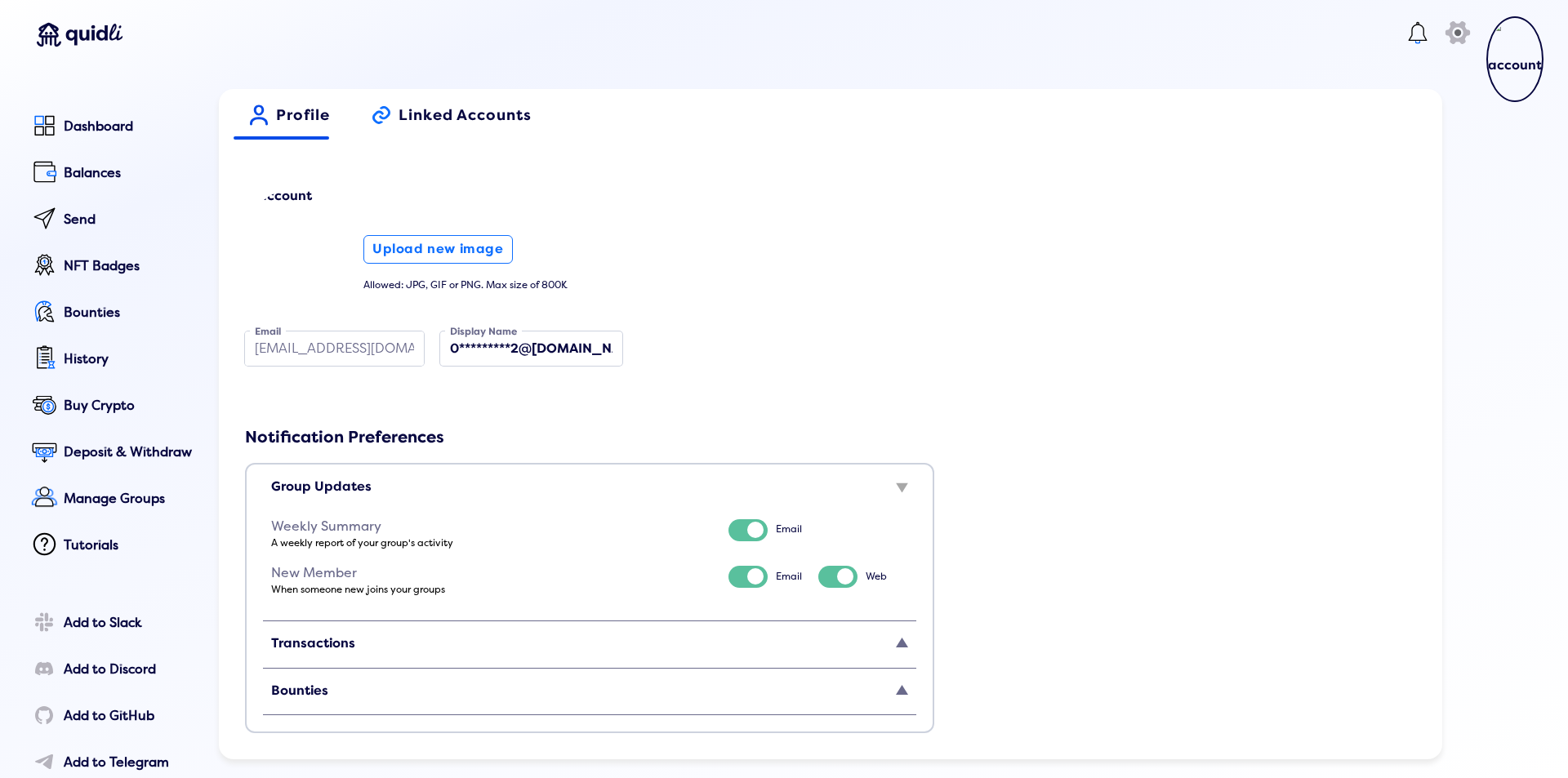 click on "Linked Accounts" at bounding box center [465, 121] 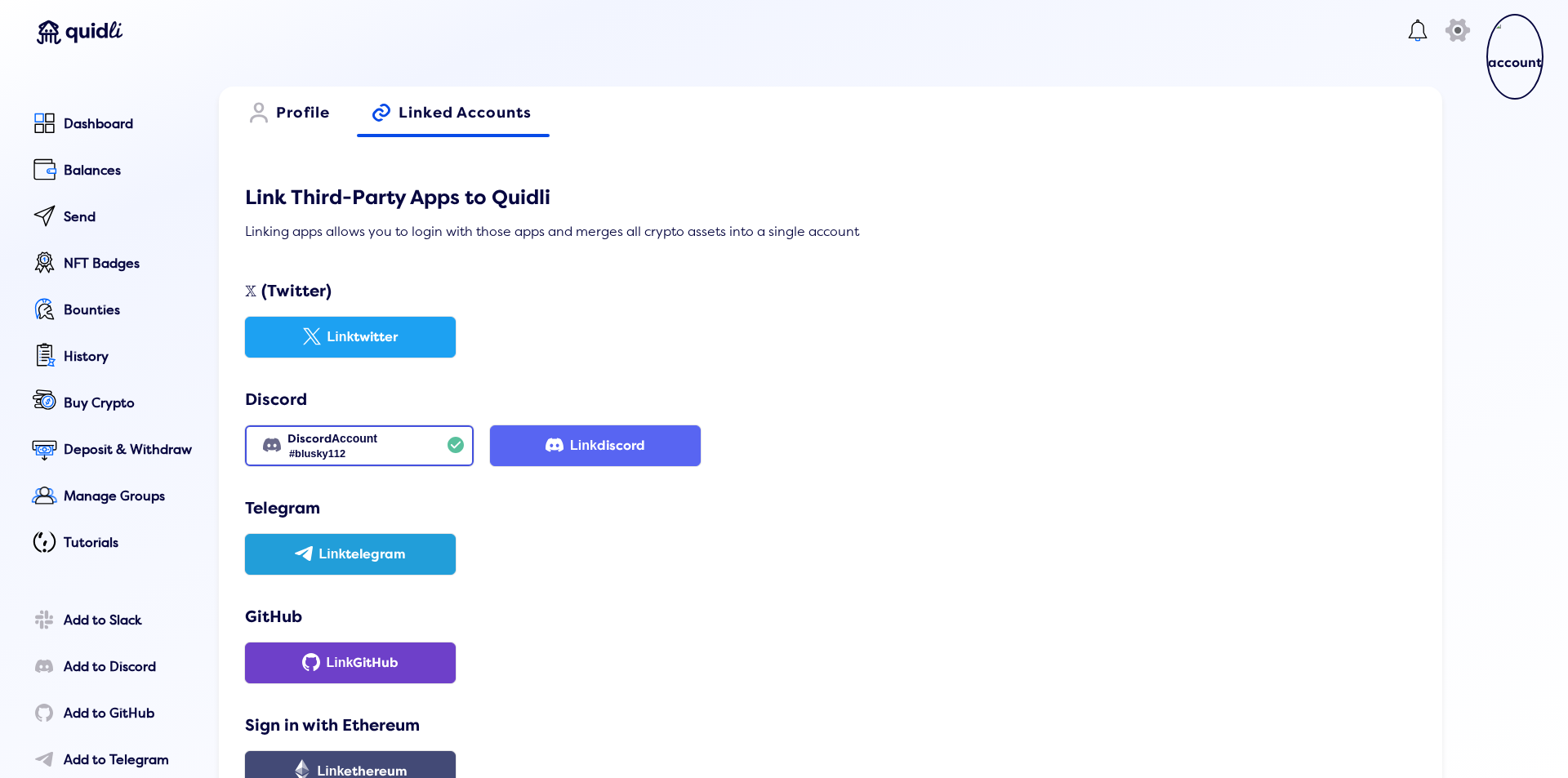 scroll, scrollTop: 0, scrollLeft: 0, axis: both 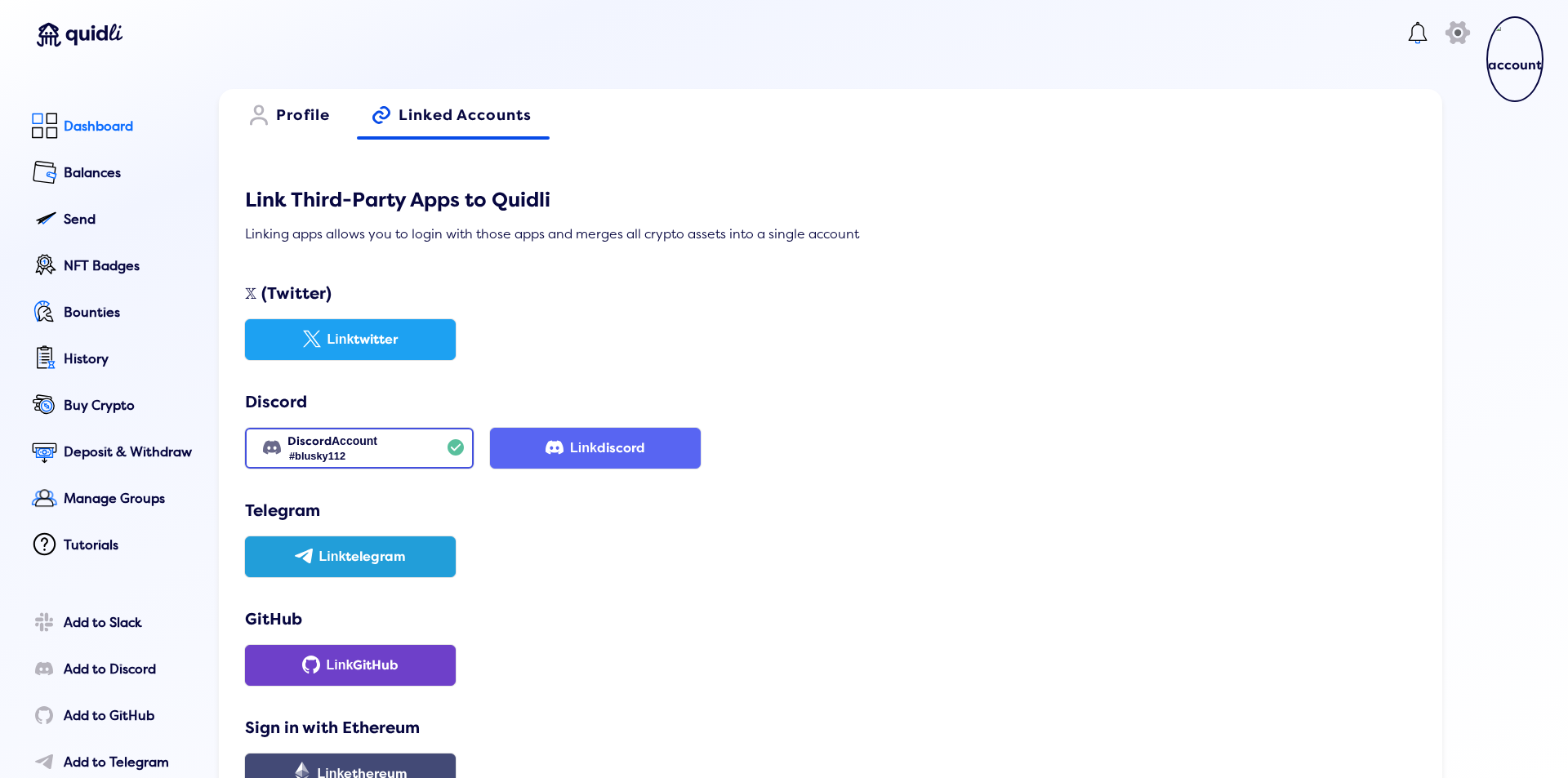 drag, startPoint x: 160, startPoint y: 139, endPoint x: 155, endPoint y: 85, distance: 54.23099 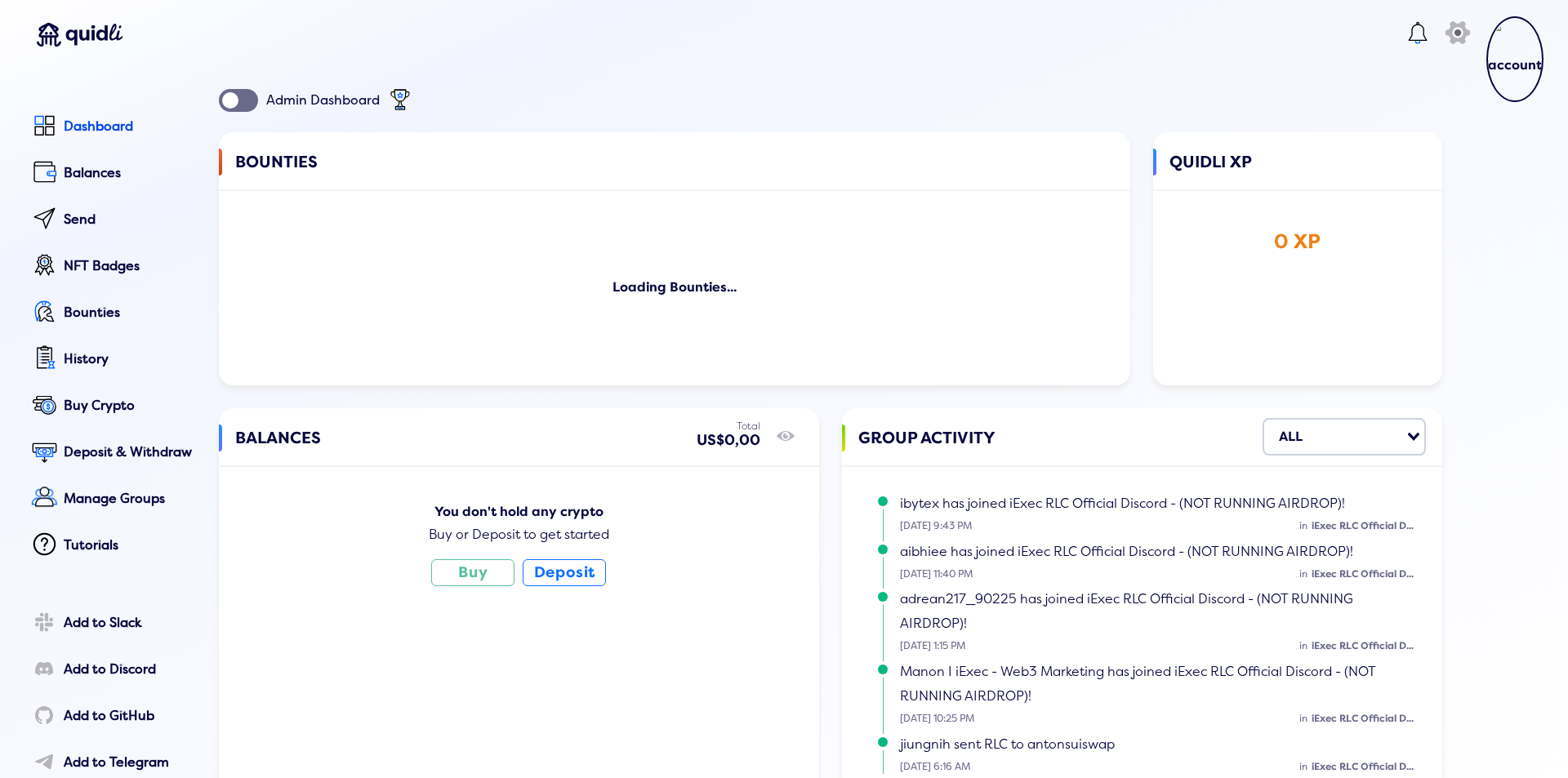 click at bounding box center [79, 34] 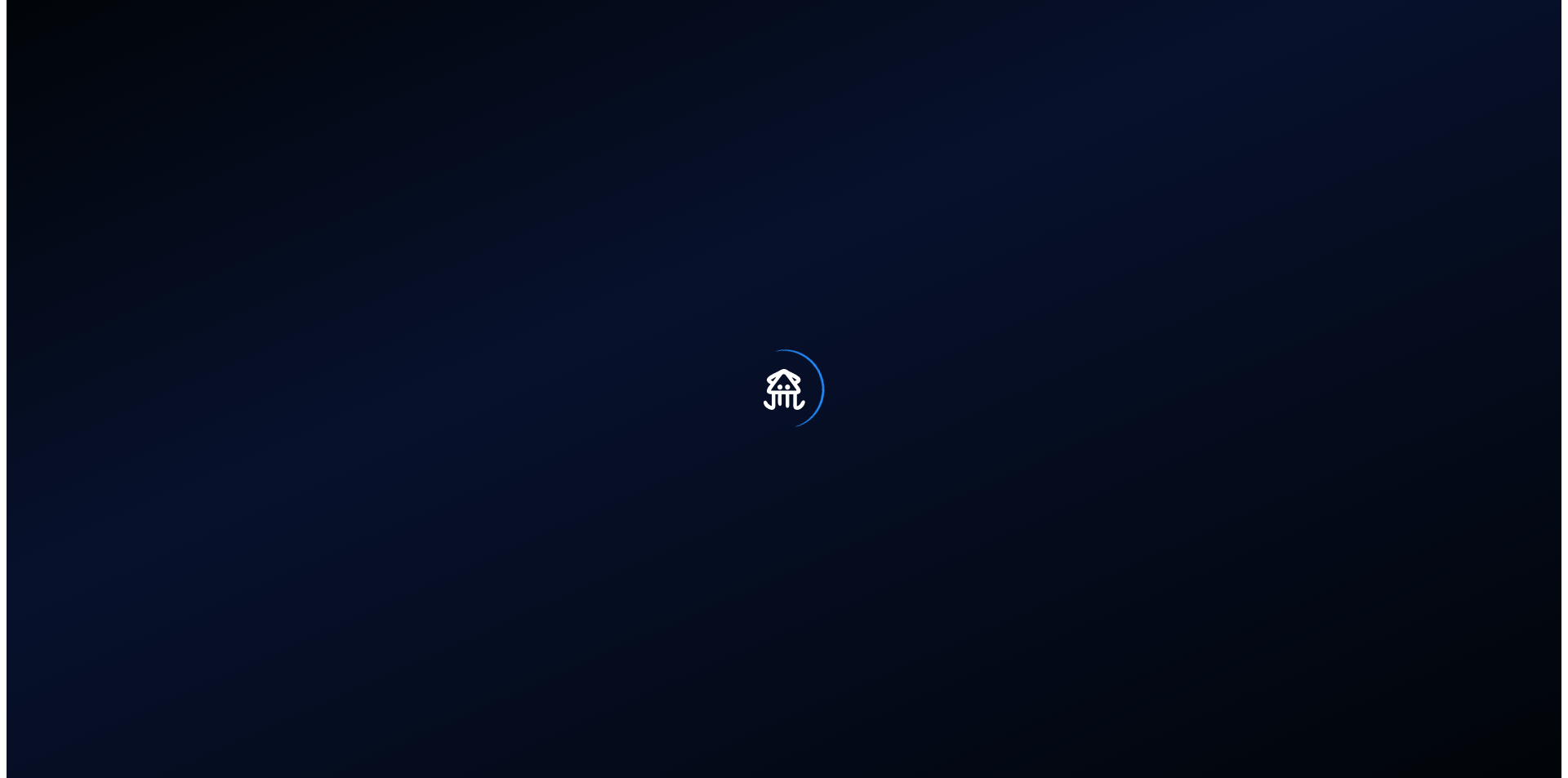 scroll, scrollTop: 0, scrollLeft: 0, axis: both 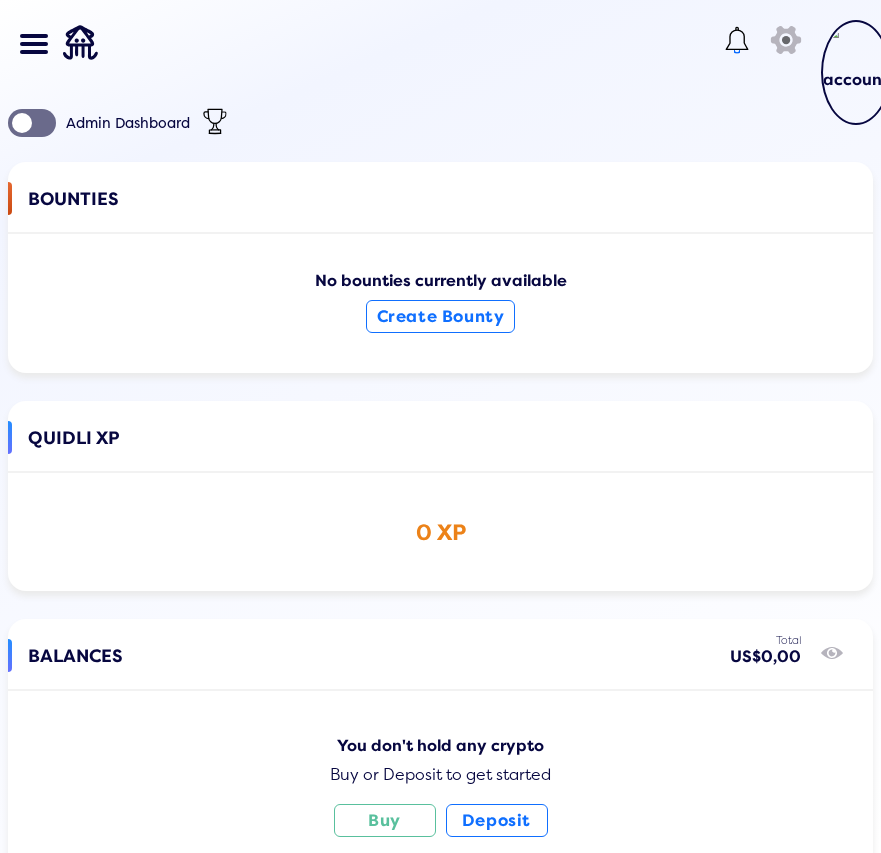 click at bounding box center [80, 42] 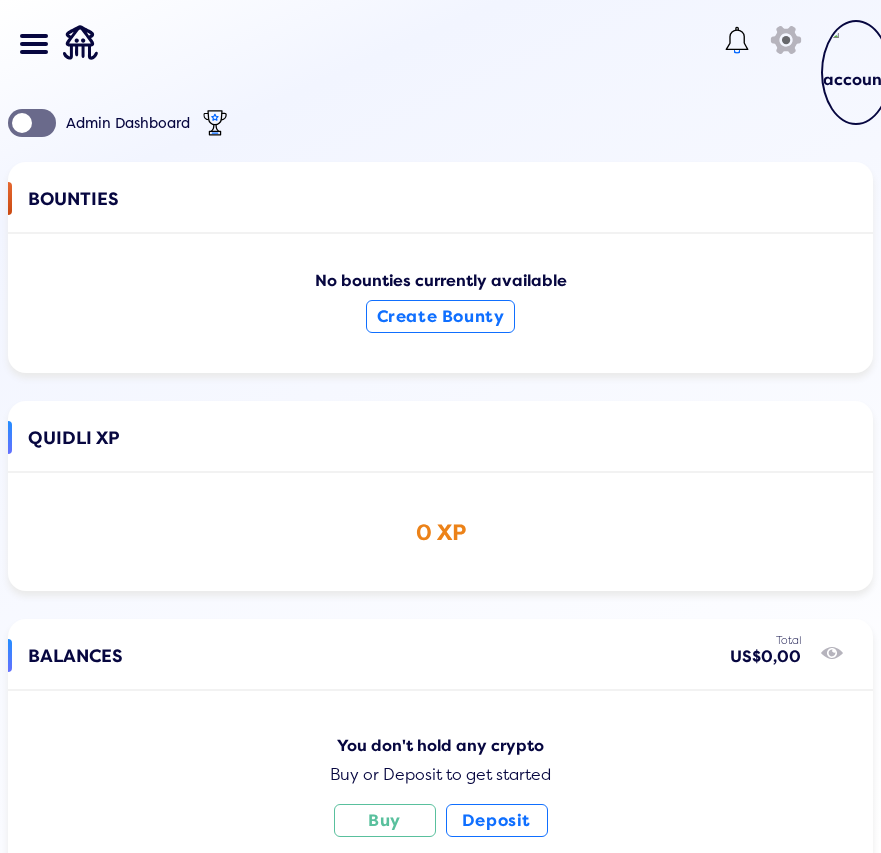 click at bounding box center (41, 44) 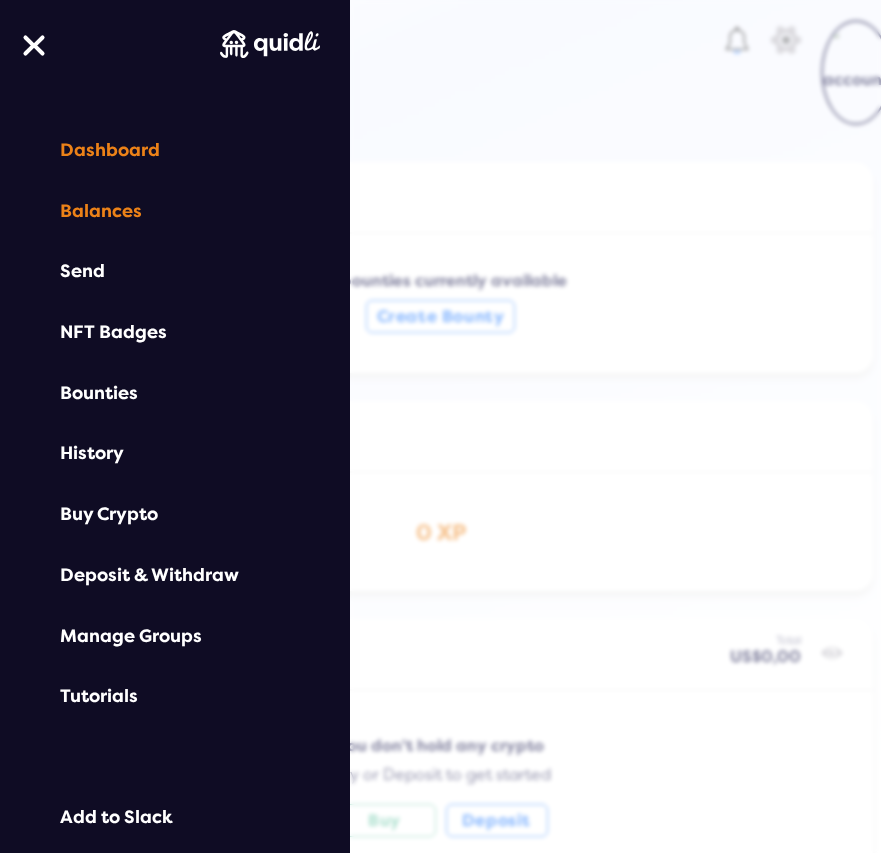click on "Balances" at bounding box center [175, 211] 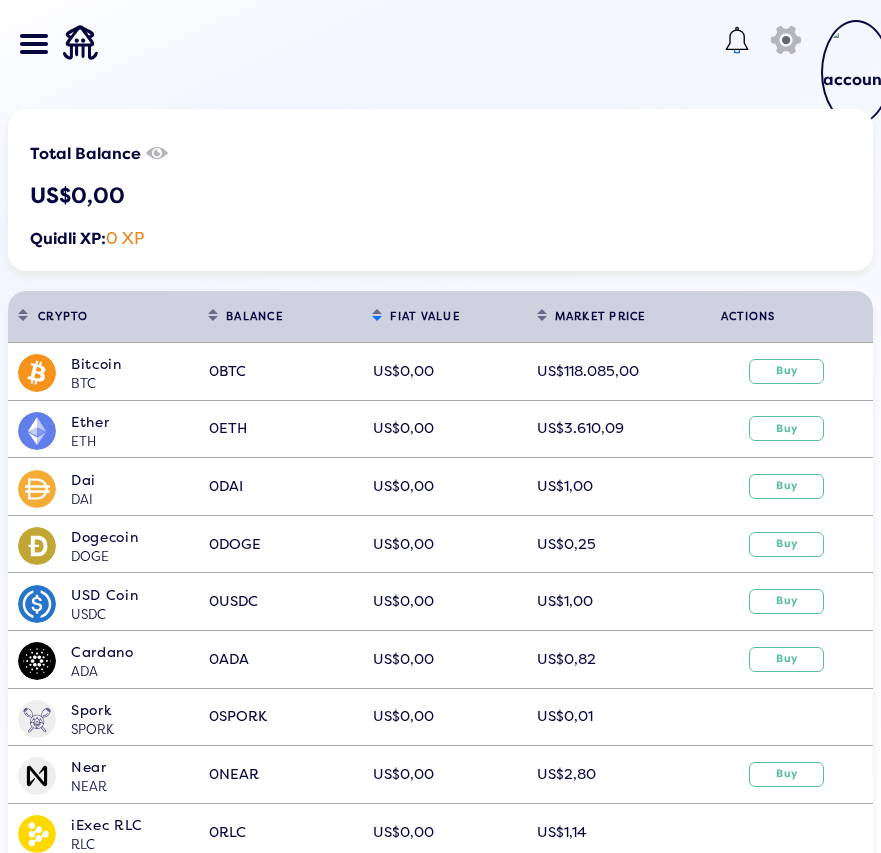 scroll, scrollTop: 100, scrollLeft: 0, axis: vertical 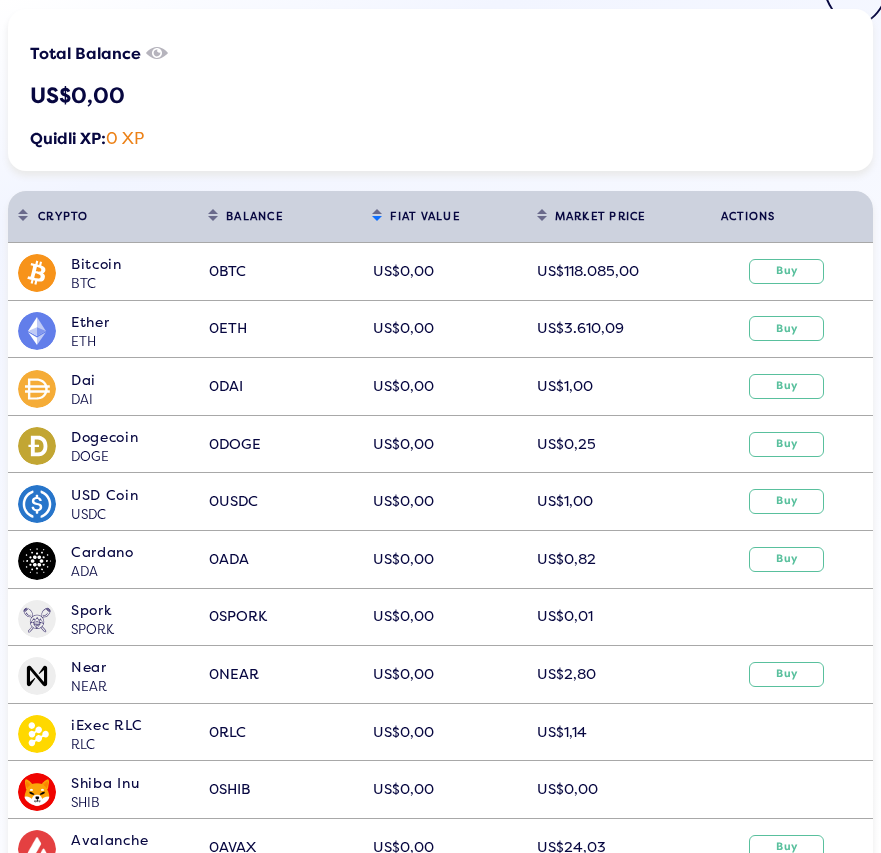click on "US$1,14" 